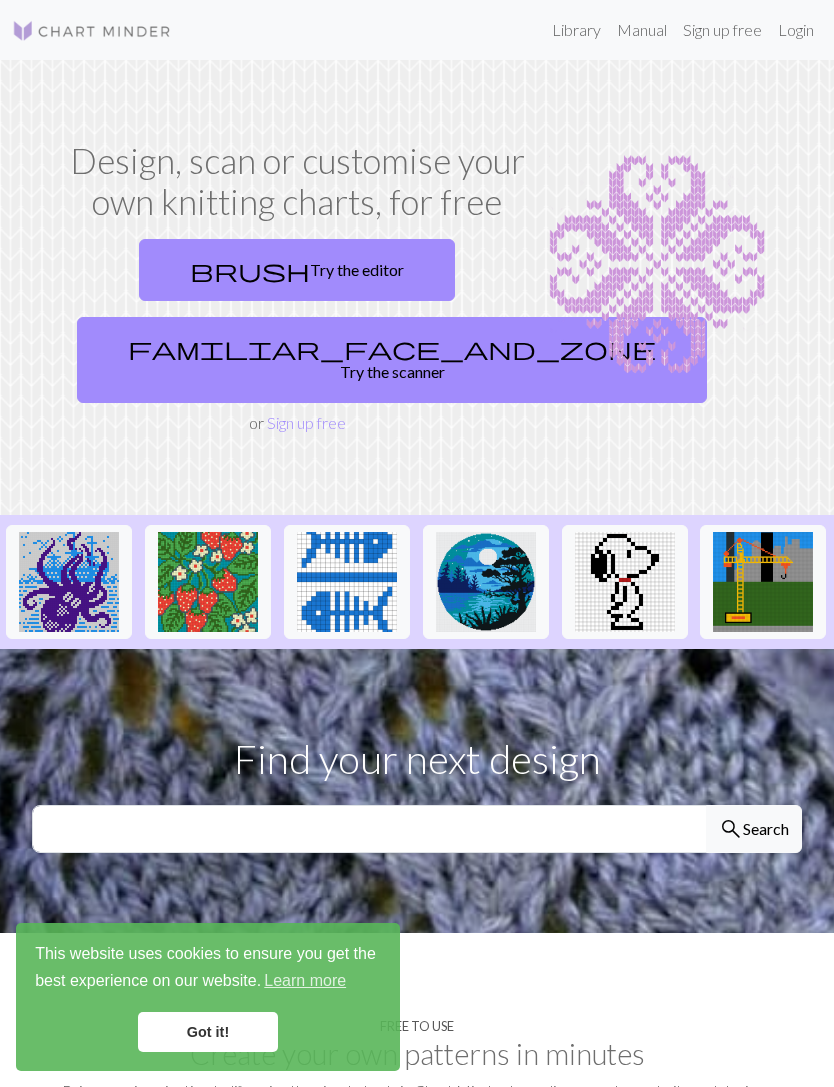 scroll, scrollTop: 0, scrollLeft: 0, axis: both 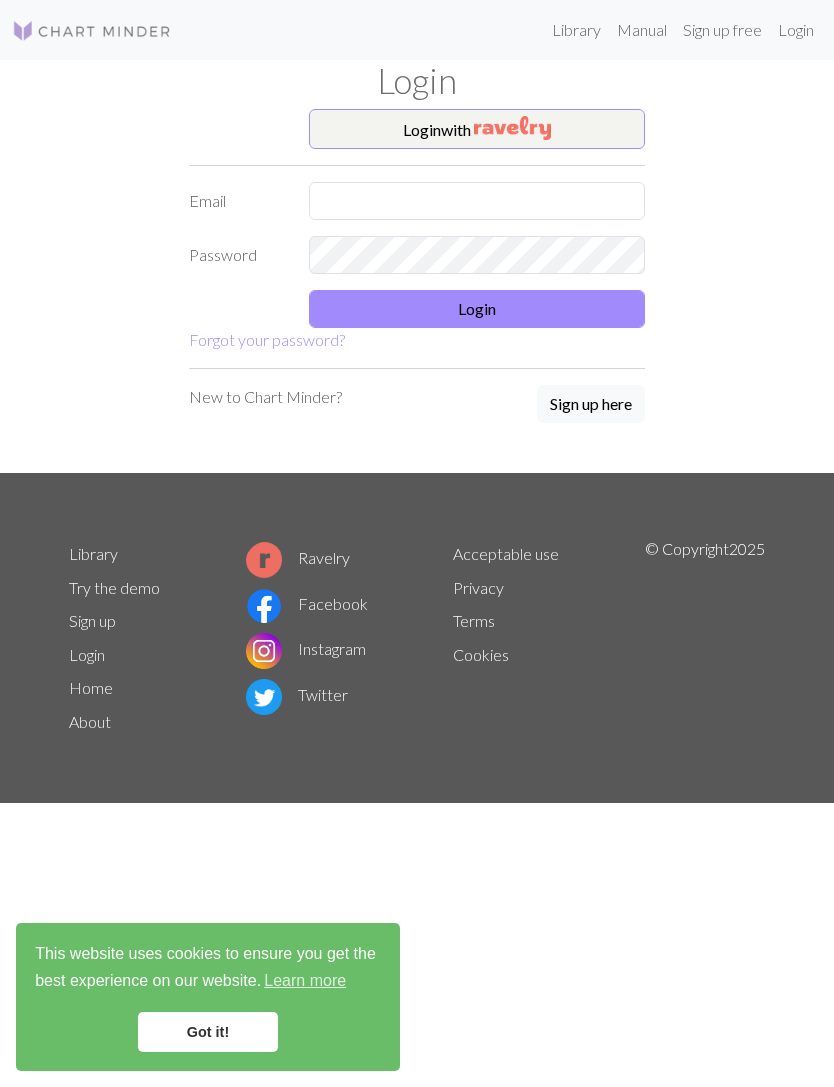 click on "Login  with" at bounding box center (477, 129) 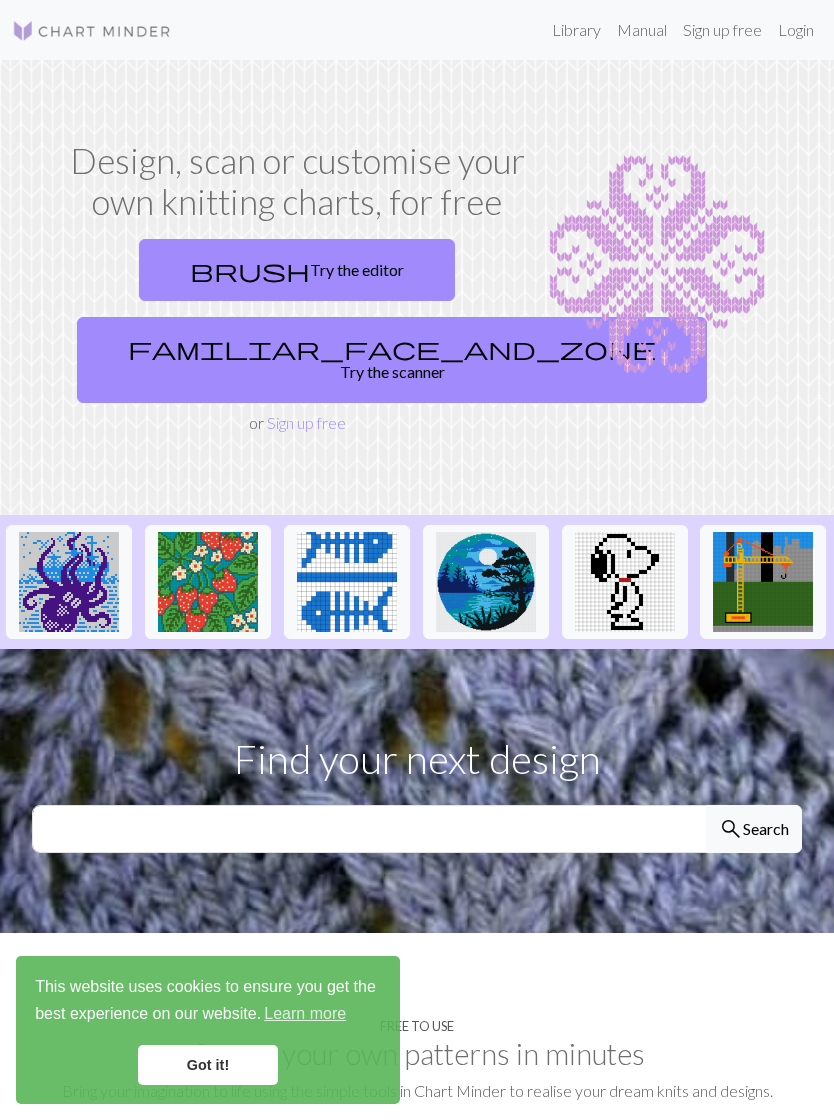 scroll, scrollTop: 74, scrollLeft: 0, axis: vertical 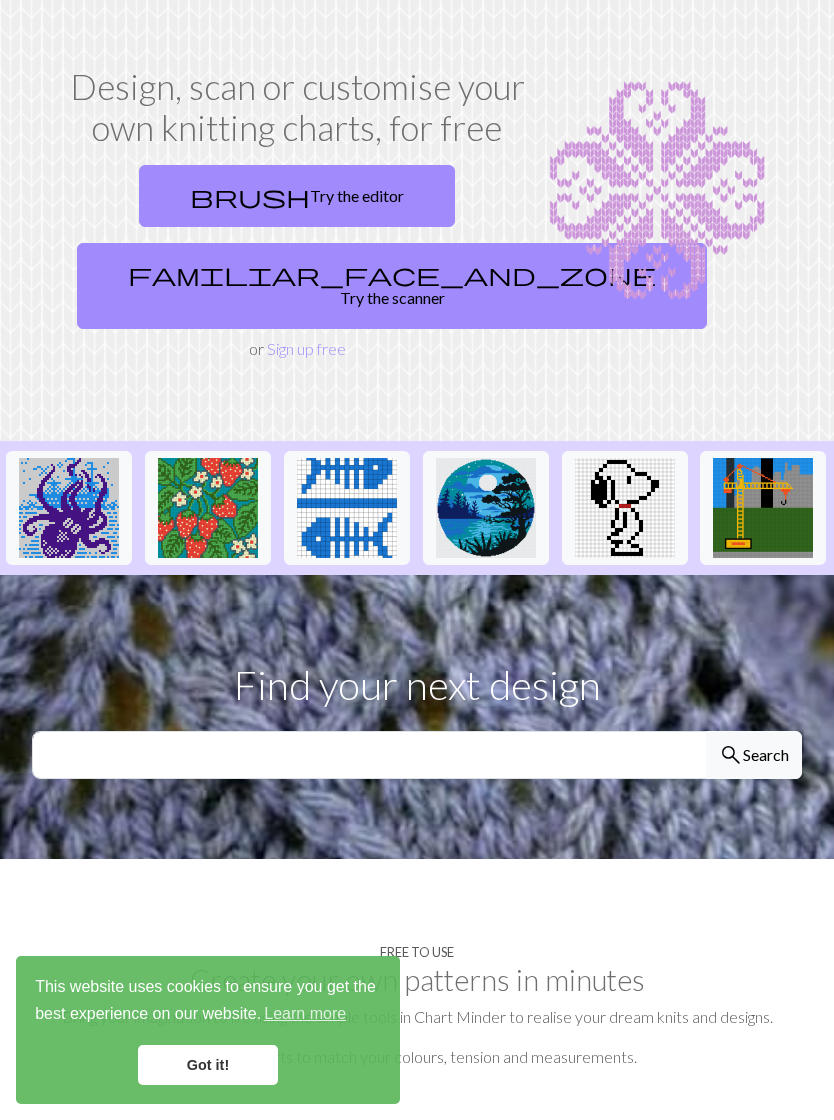 click on "Sign up free" at bounding box center [306, 348] 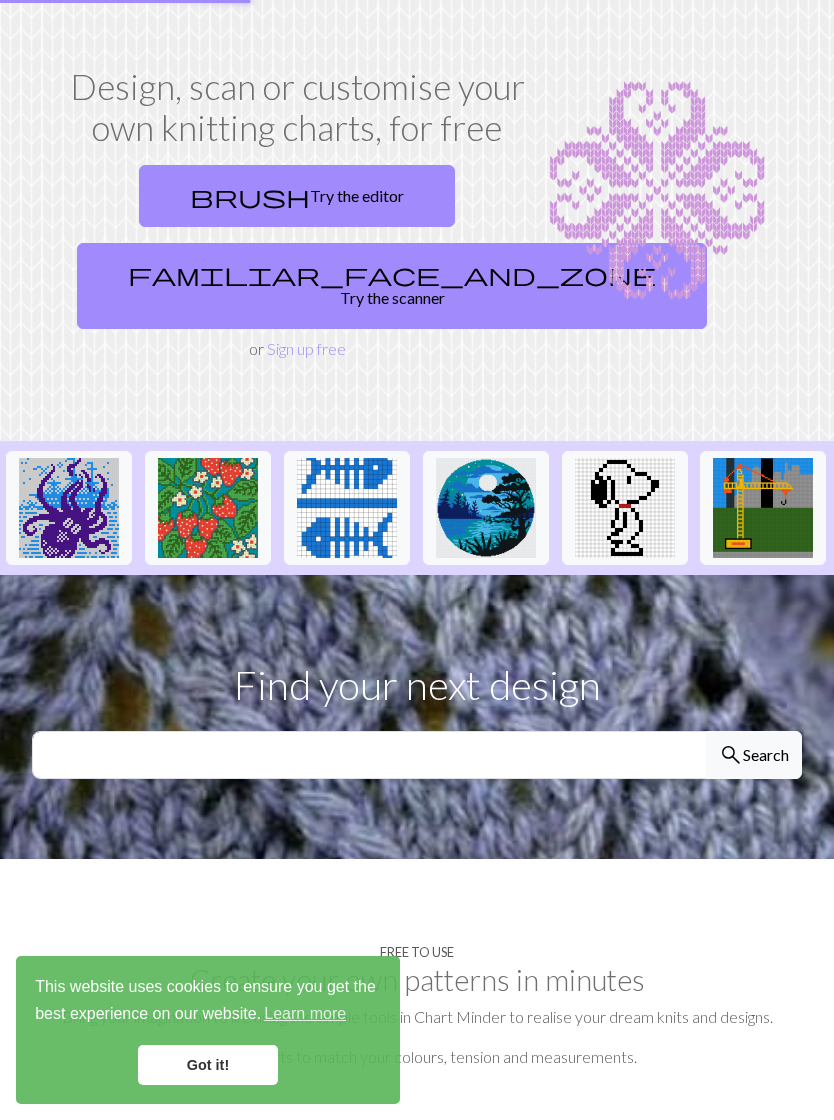 scroll, scrollTop: 0, scrollLeft: 0, axis: both 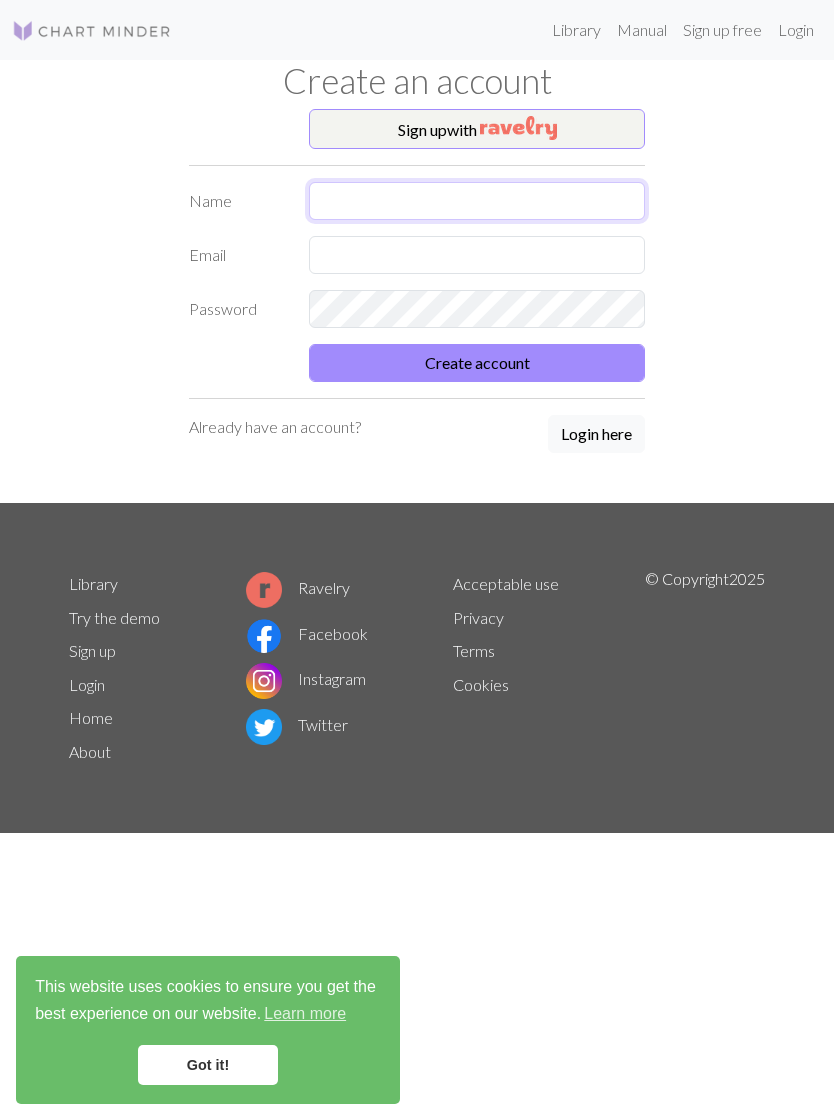 click at bounding box center [477, 201] 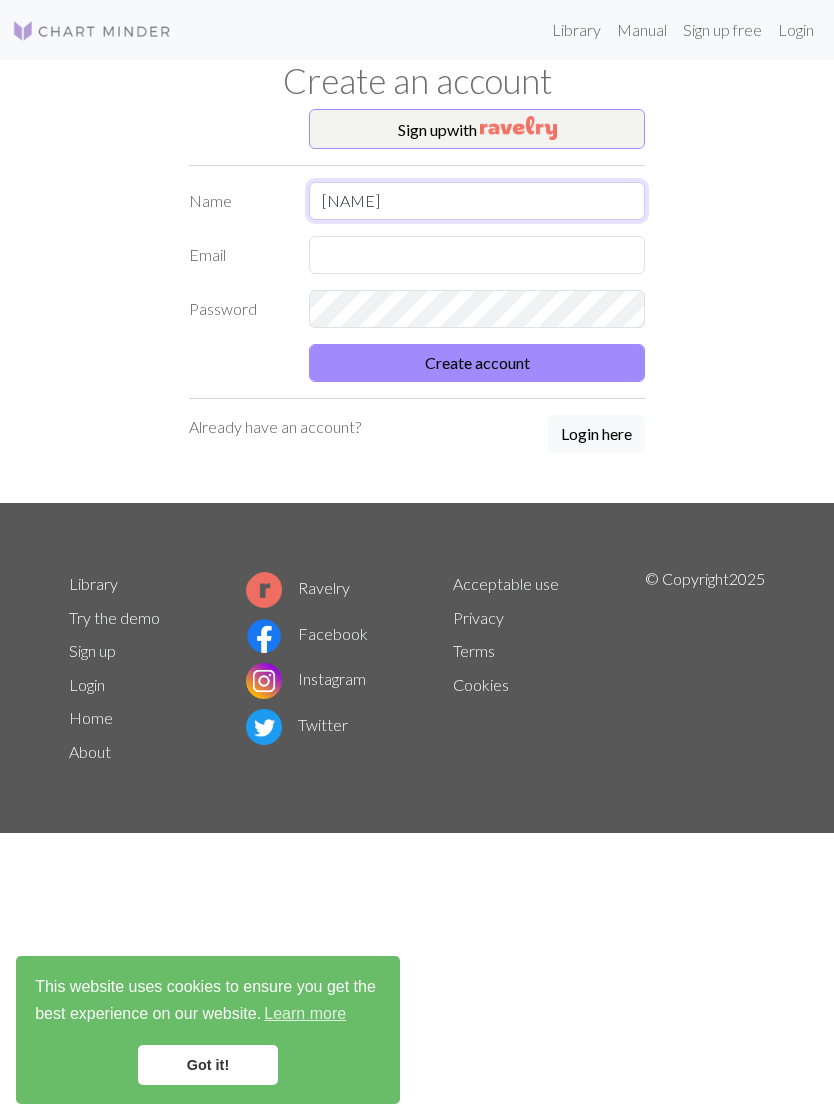 type on "[FIRST]" 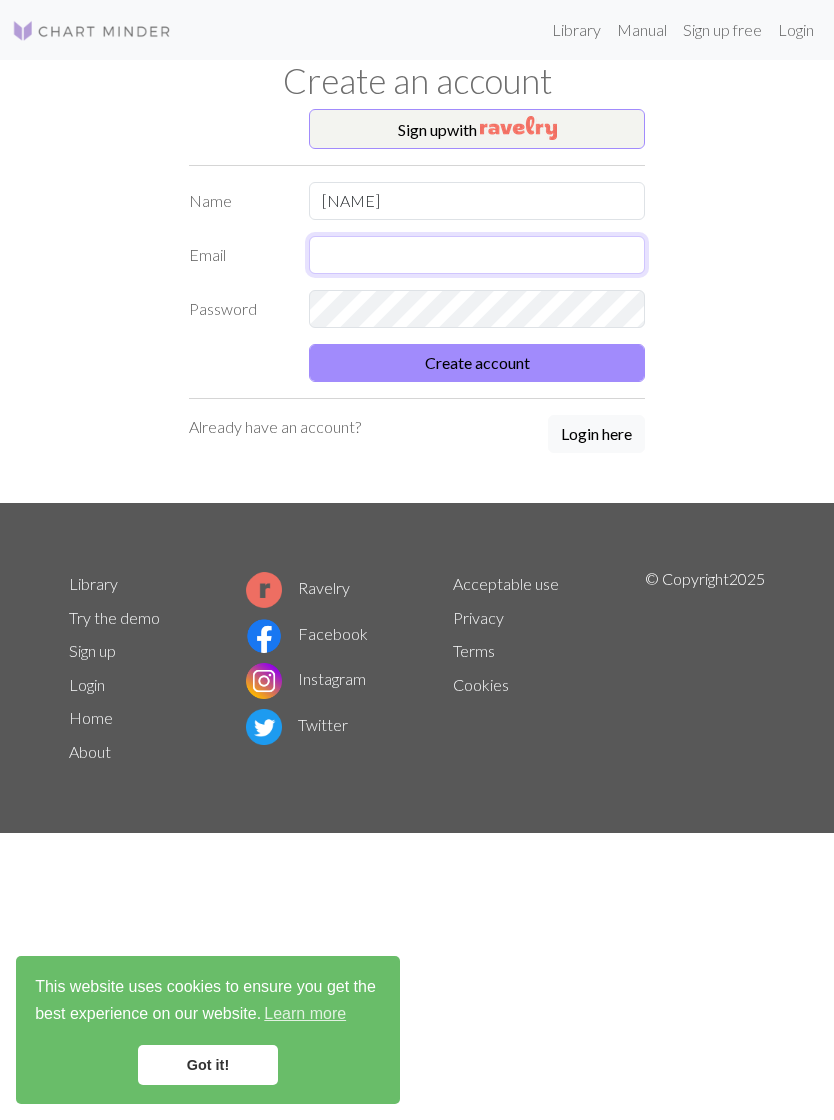 click at bounding box center (477, 255) 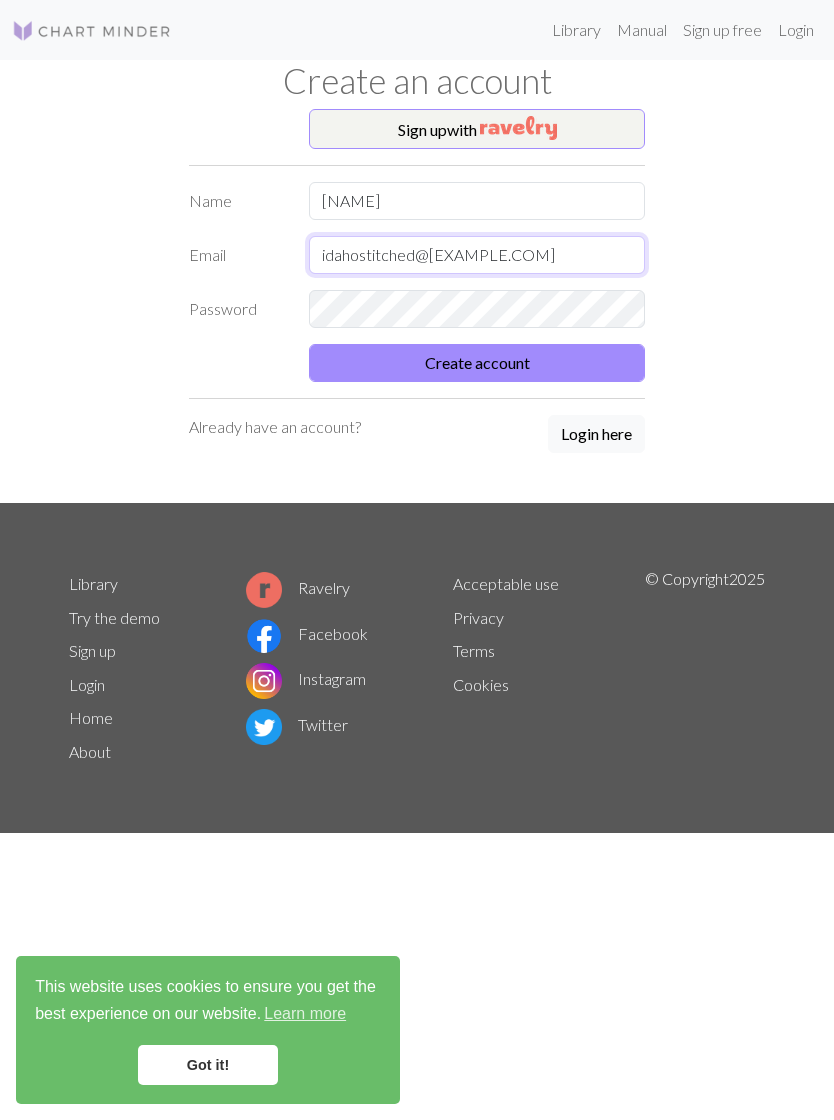 type on "idahostitched@gmail.com" 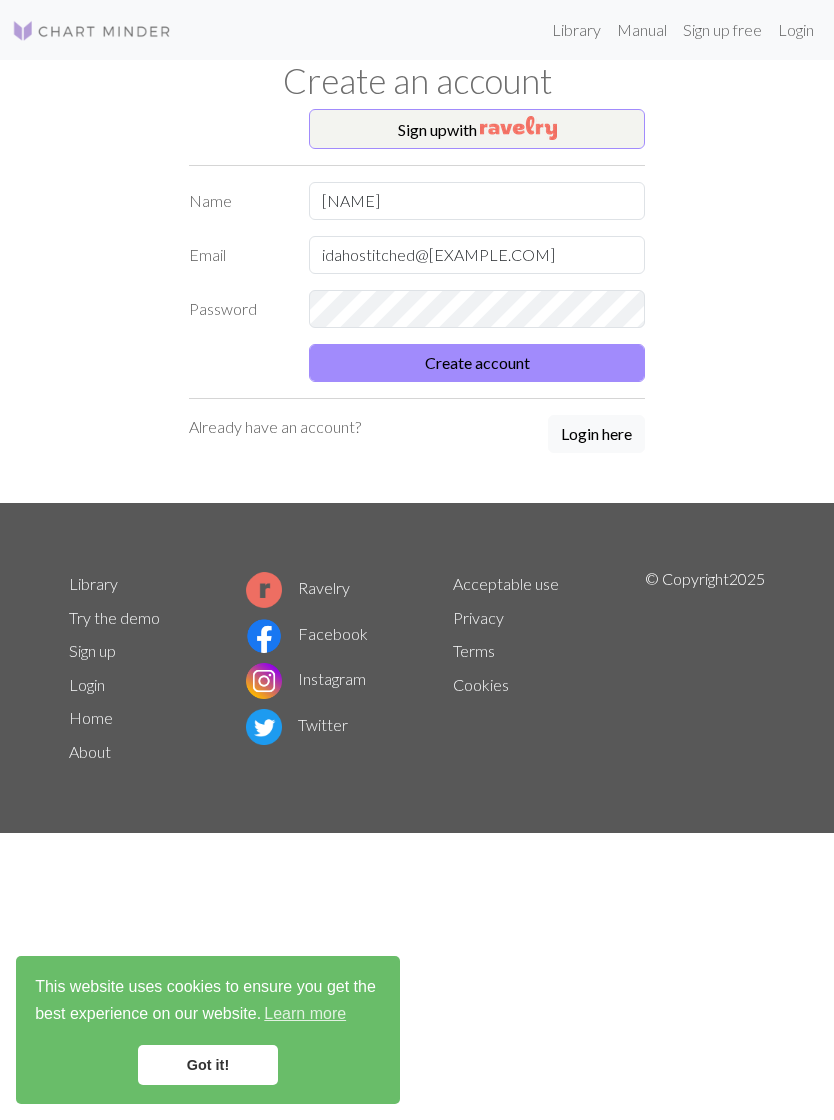 click on "Create account" at bounding box center [477, 363] 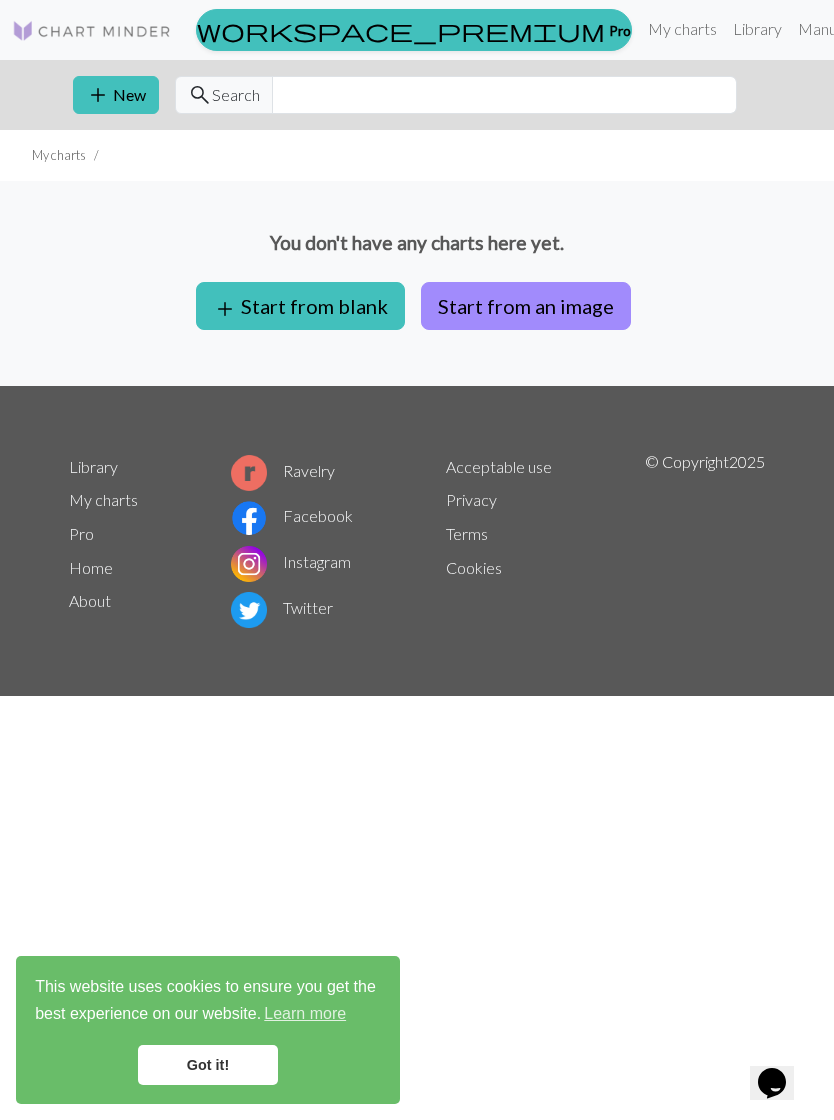click on "add   Start from blank" at bounding box center (300, 306) 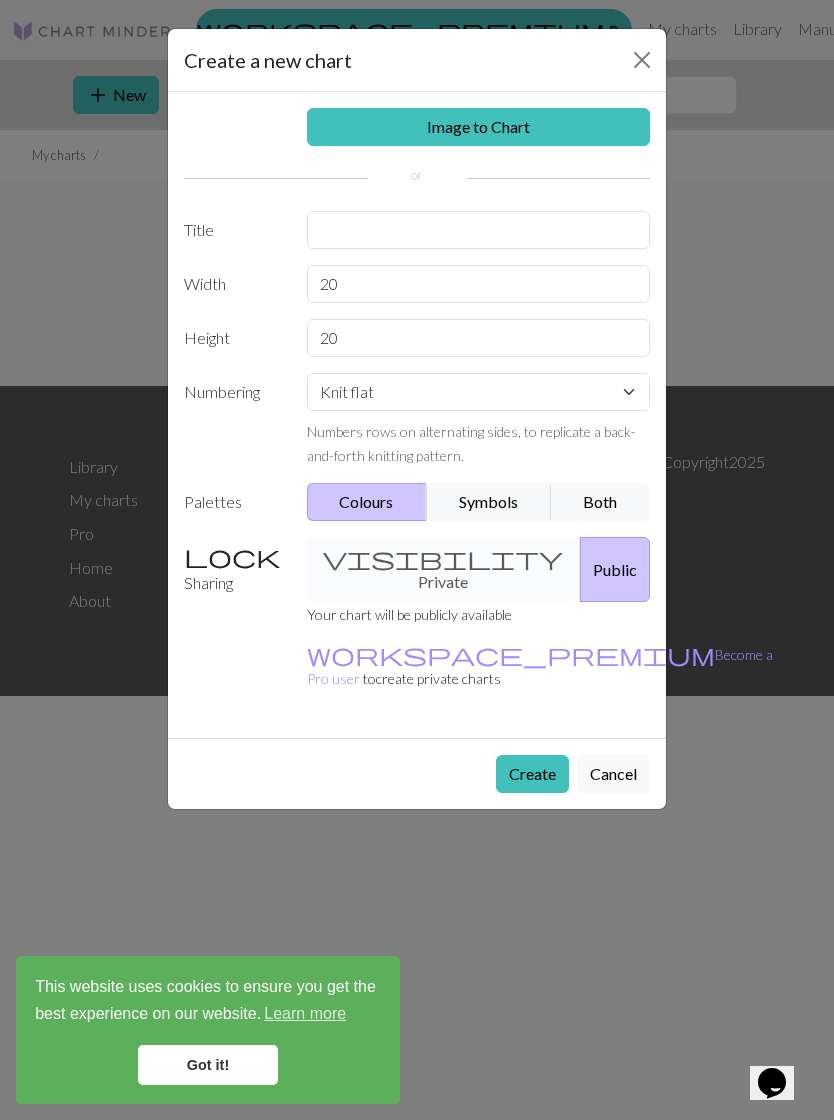 click on "Create" at bounding box center [532, 774] 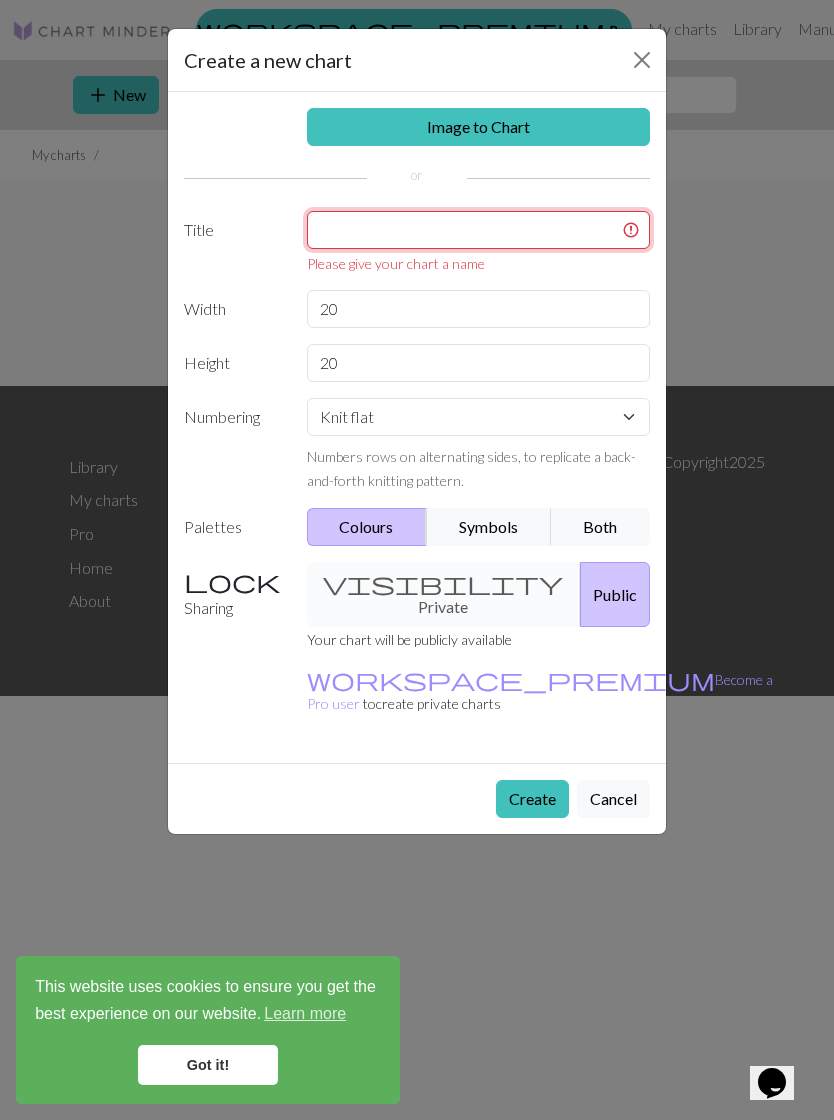 click at bounding box center [479, 230] 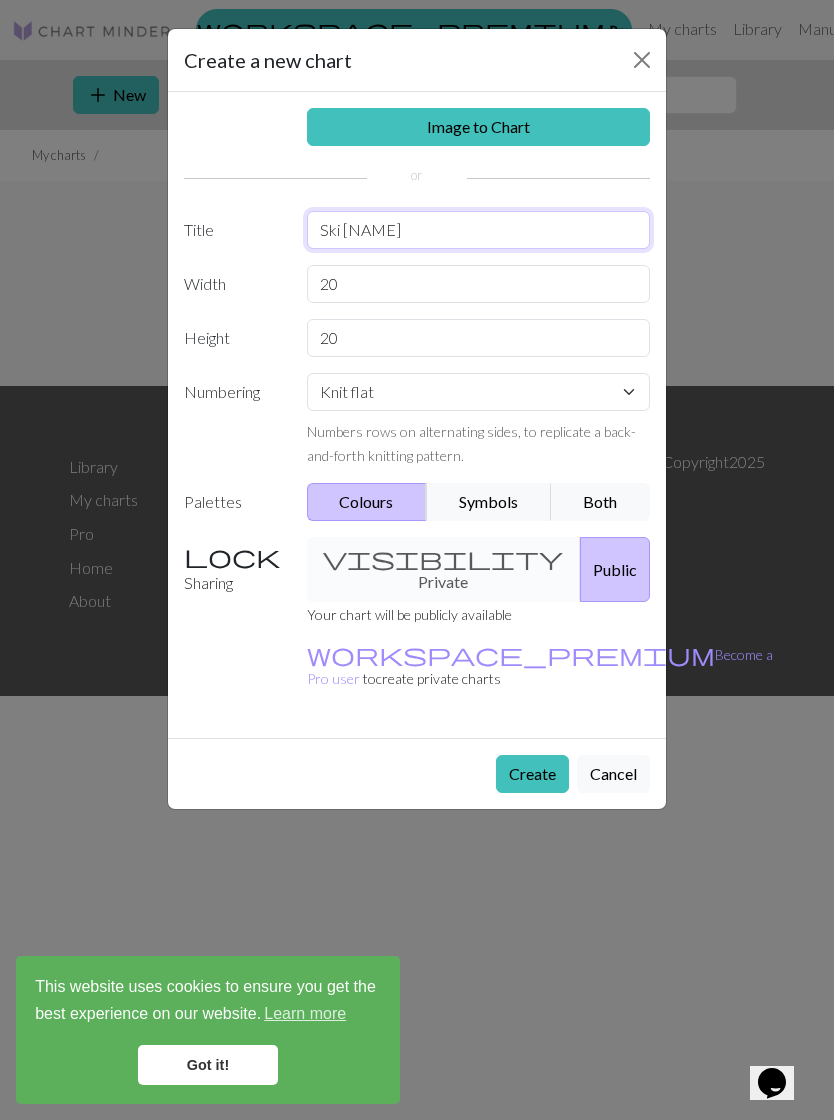 type on "Ski man" 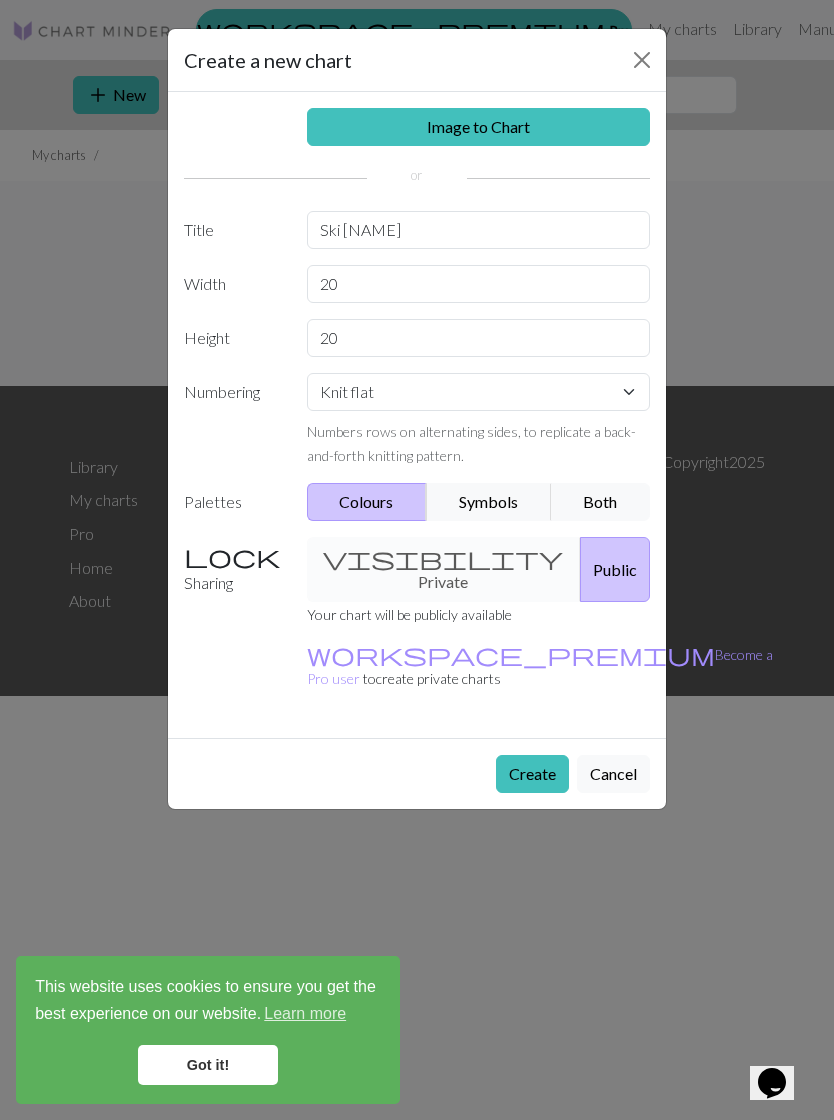click on "Create" at bounding box center [532, 774] 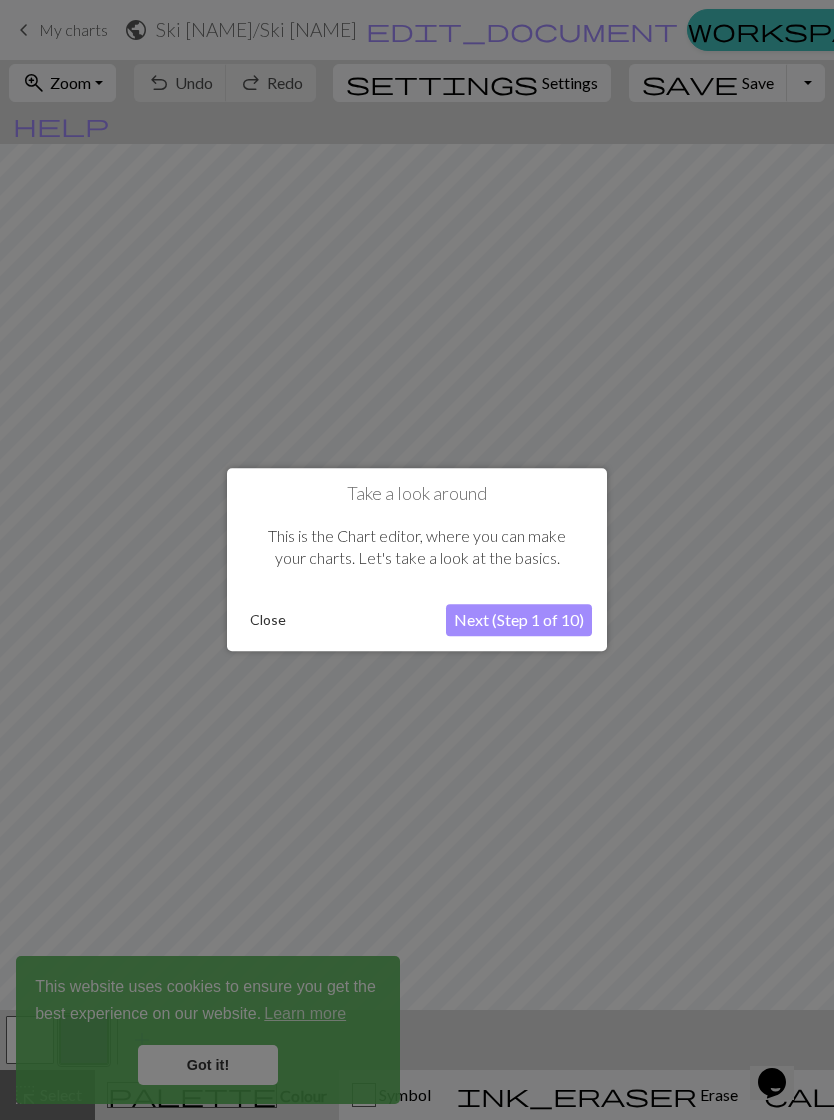 click on "Close" at bounding box center [268, 621] 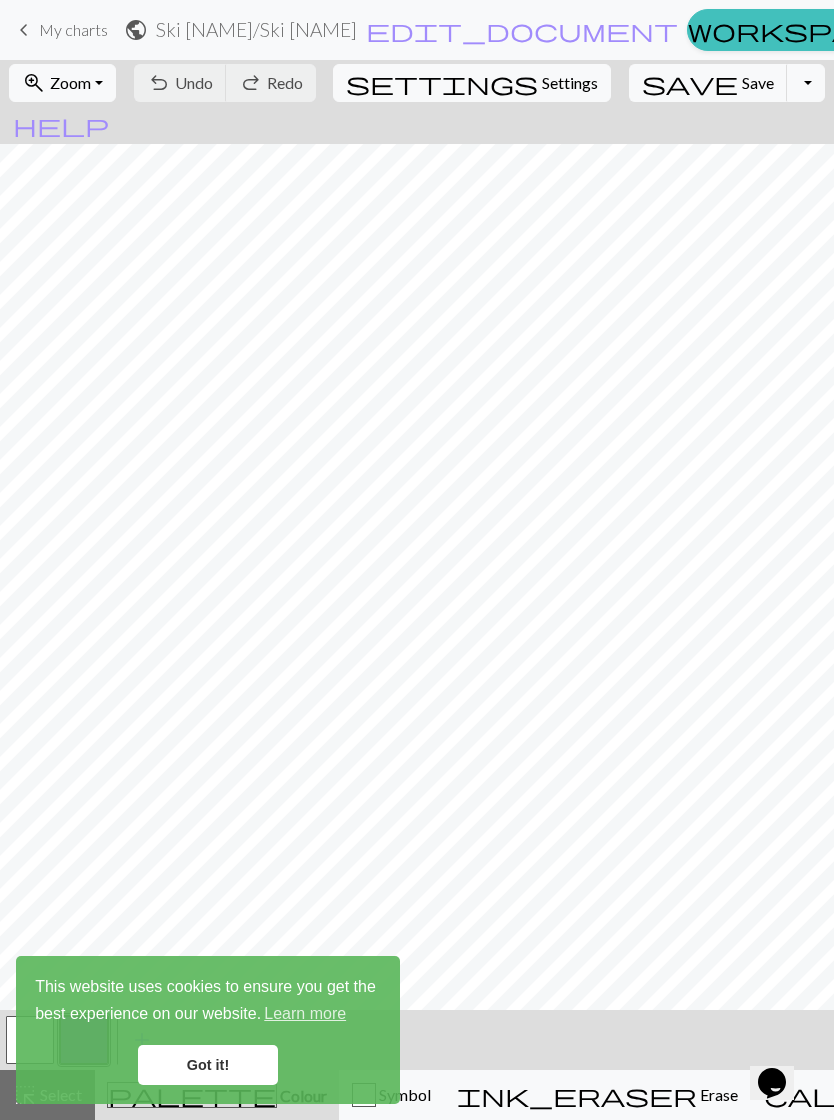 click on "Toggle Dropdown" at bounding box center [806, 83] 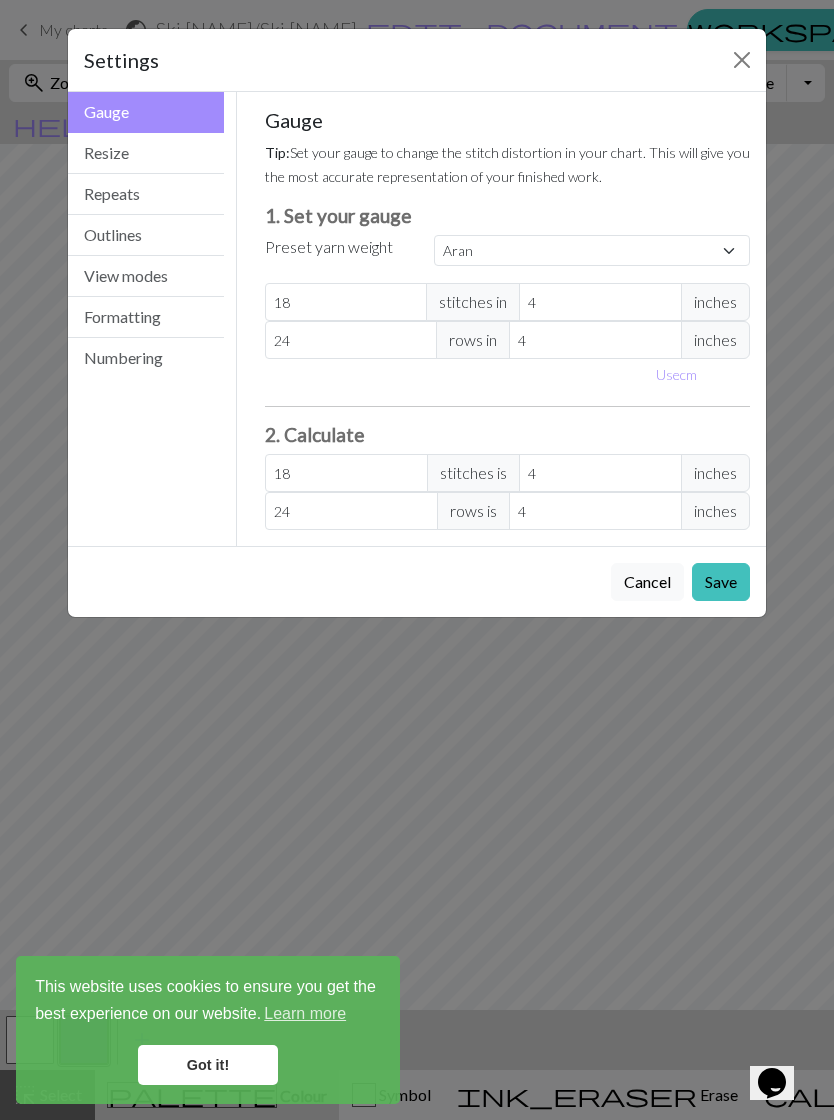 click on "Resize" at bounding box center [146, 153] 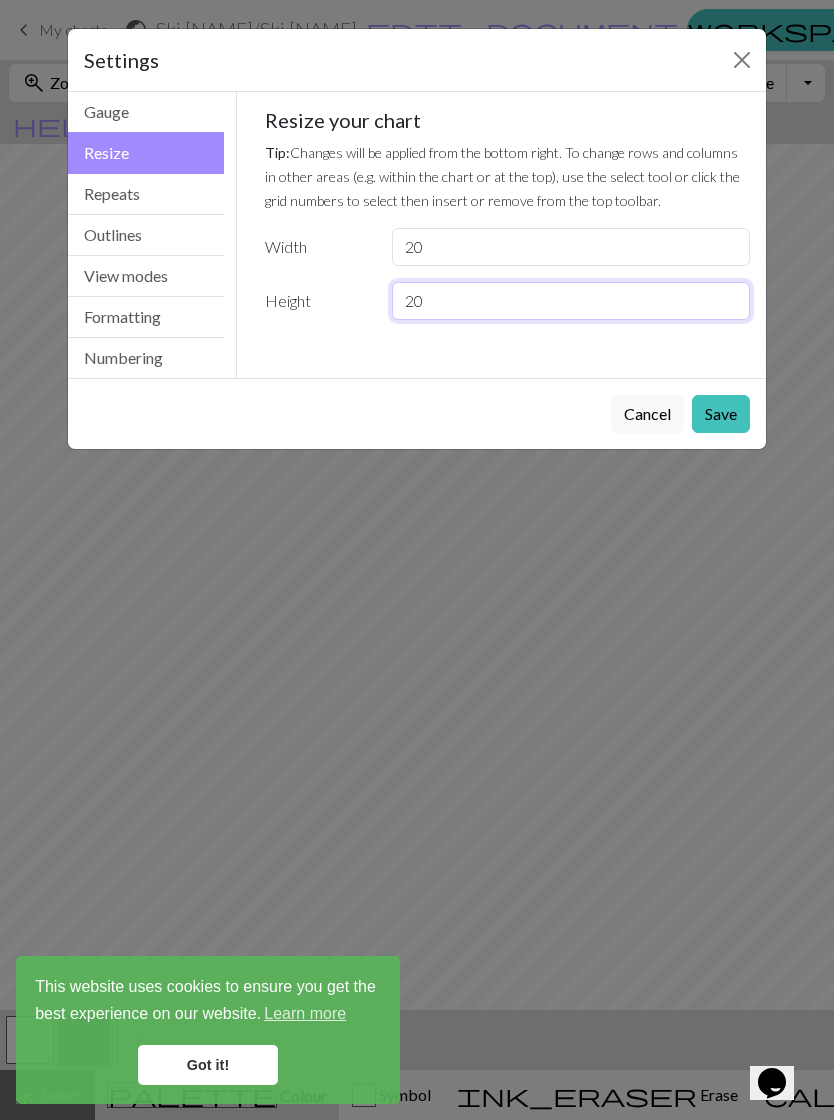 click on "20" at bounding box center [571, 301] 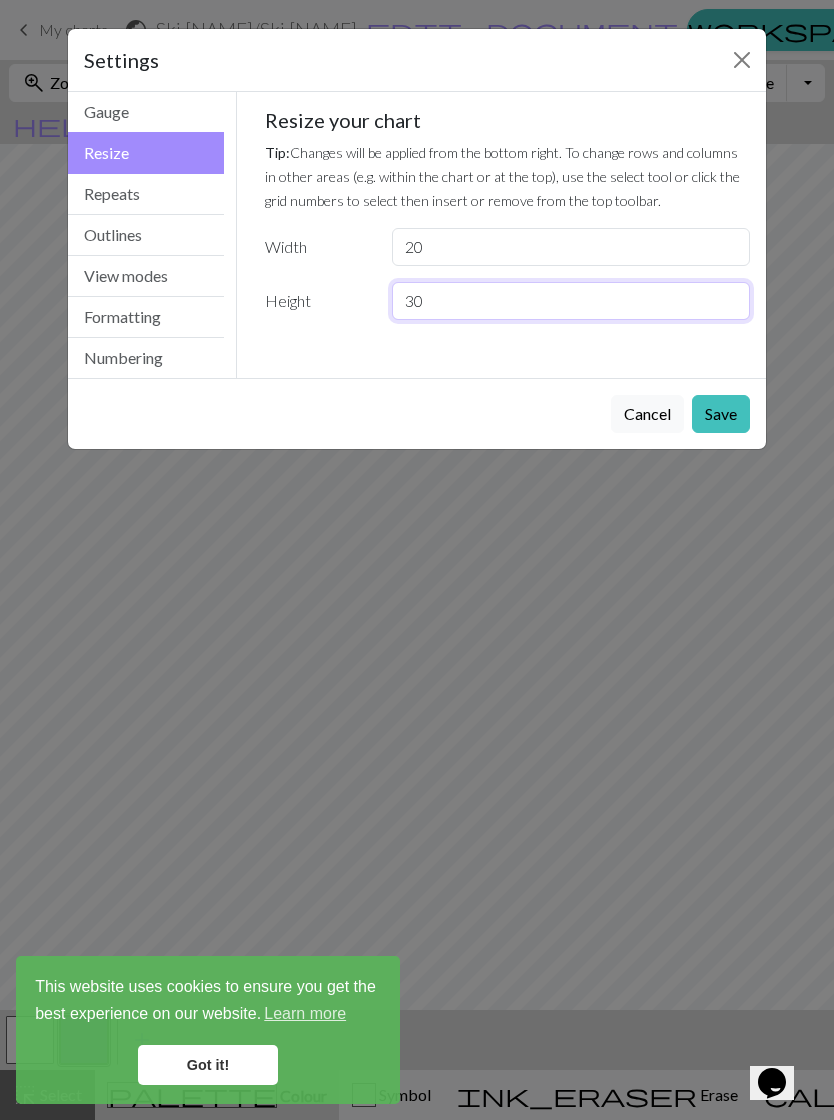 type on "30" 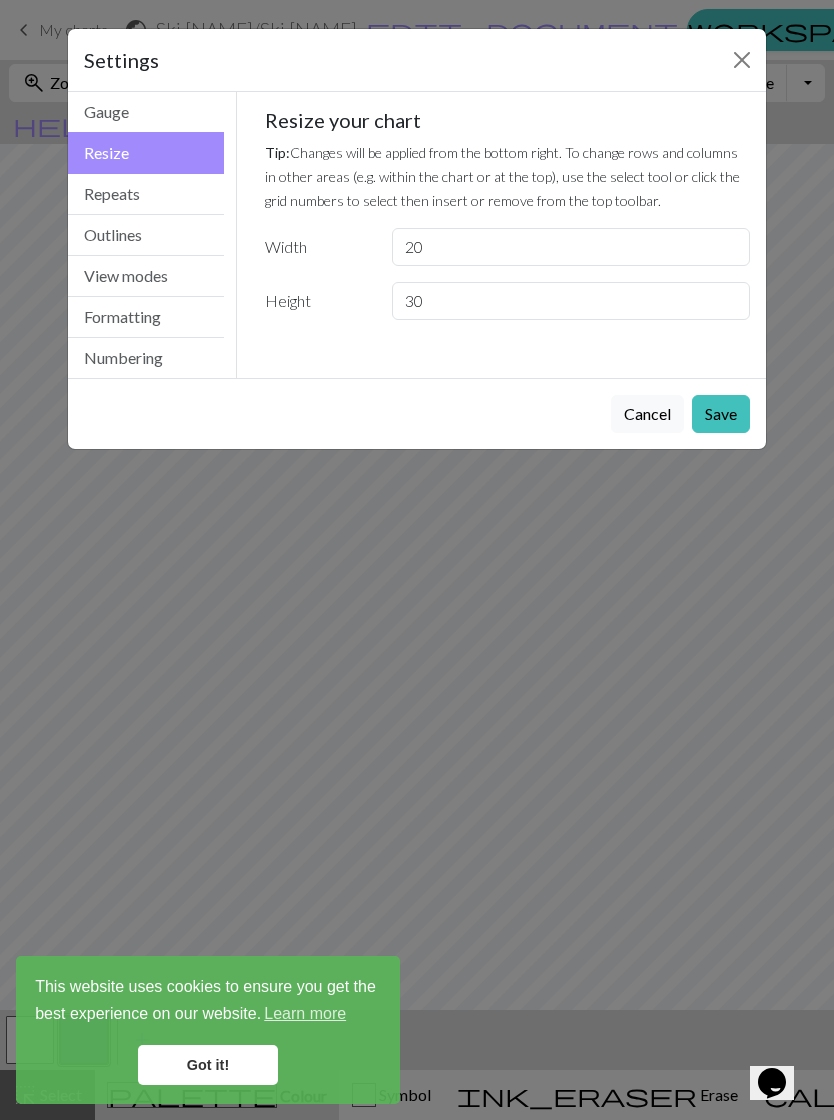 click on "Save" at bounding box center [721, 414] 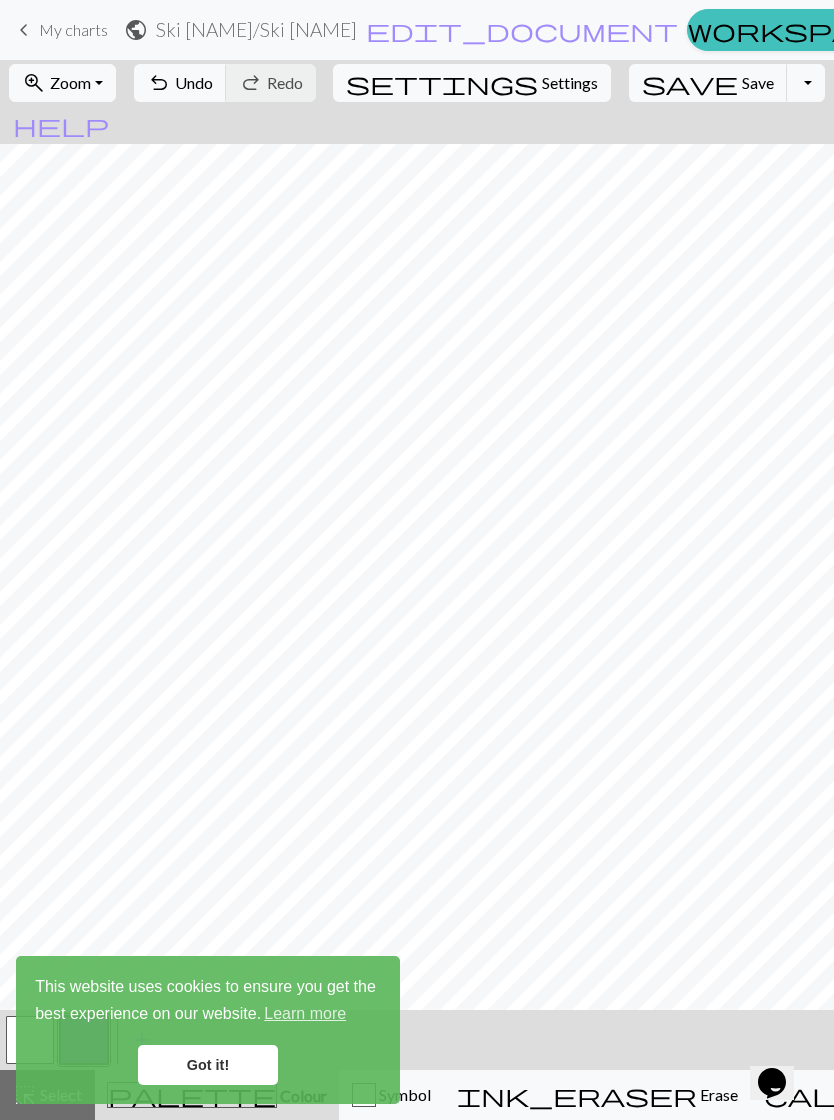 click on "Got it!" at bounding box center (208, 1065) 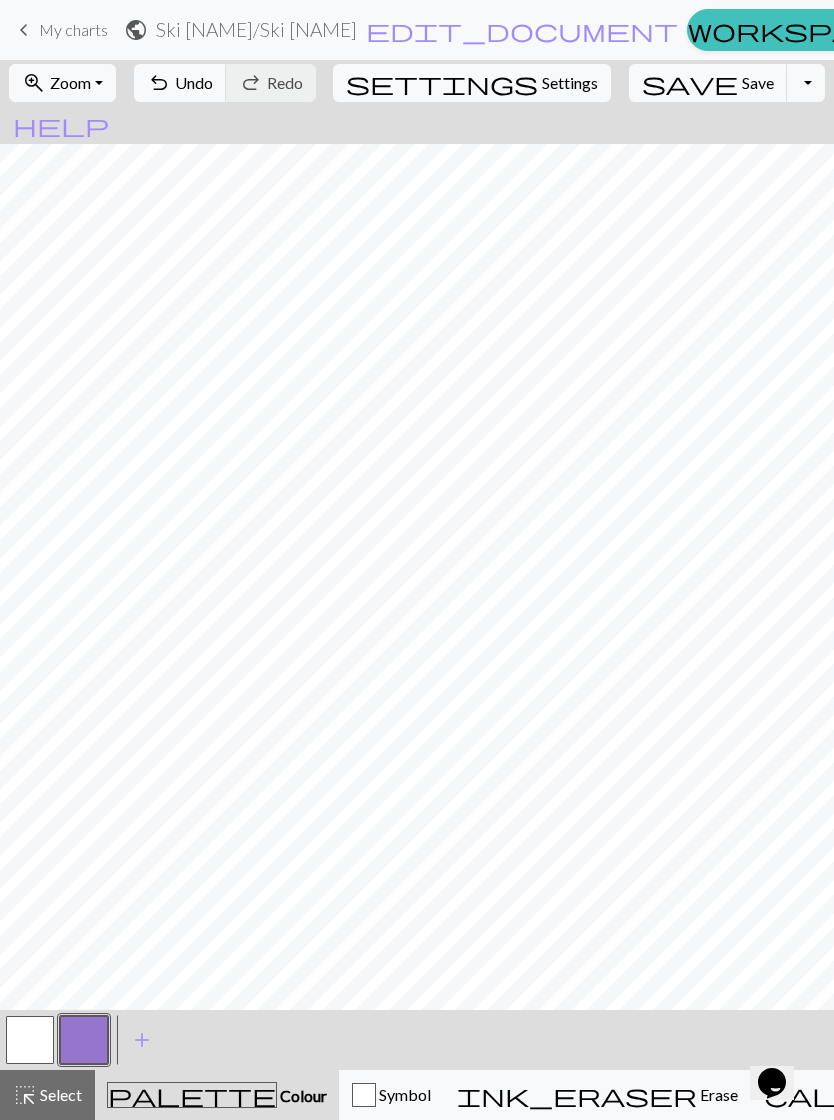 click on "Erase" at bounding box center (717, 1094) 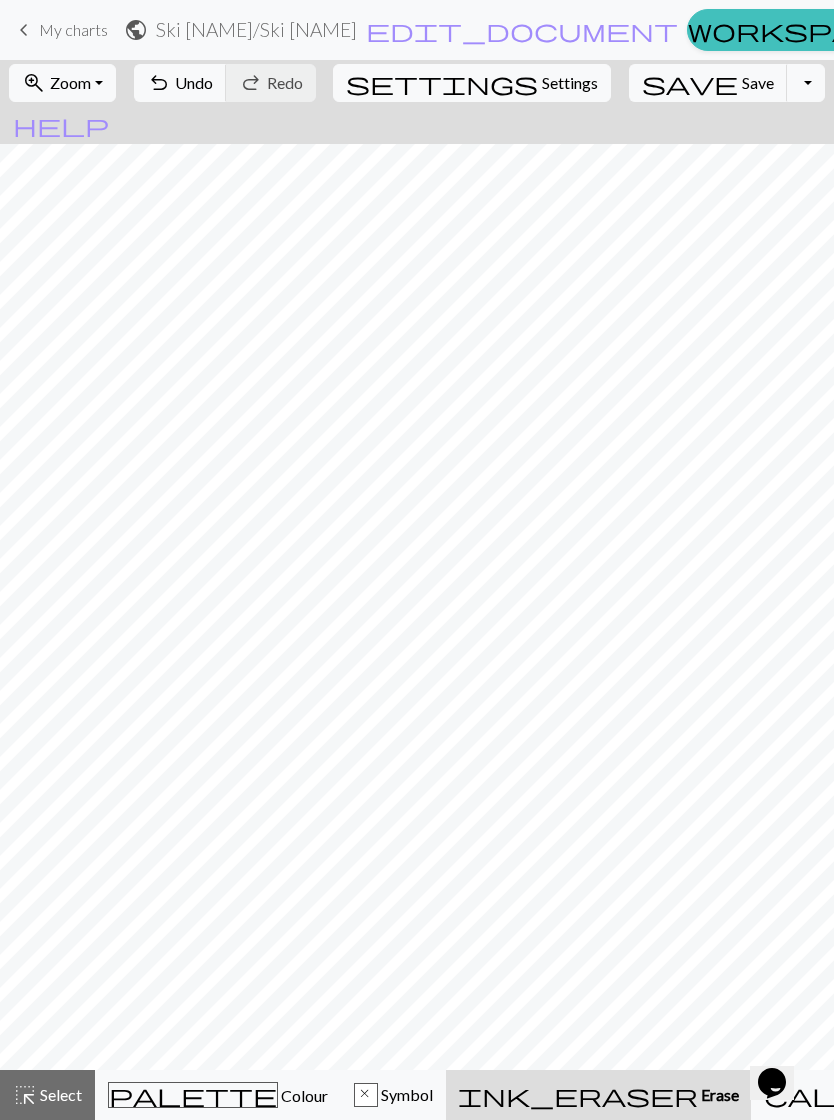 click on "Colour" at bounding box center [303, 1095] 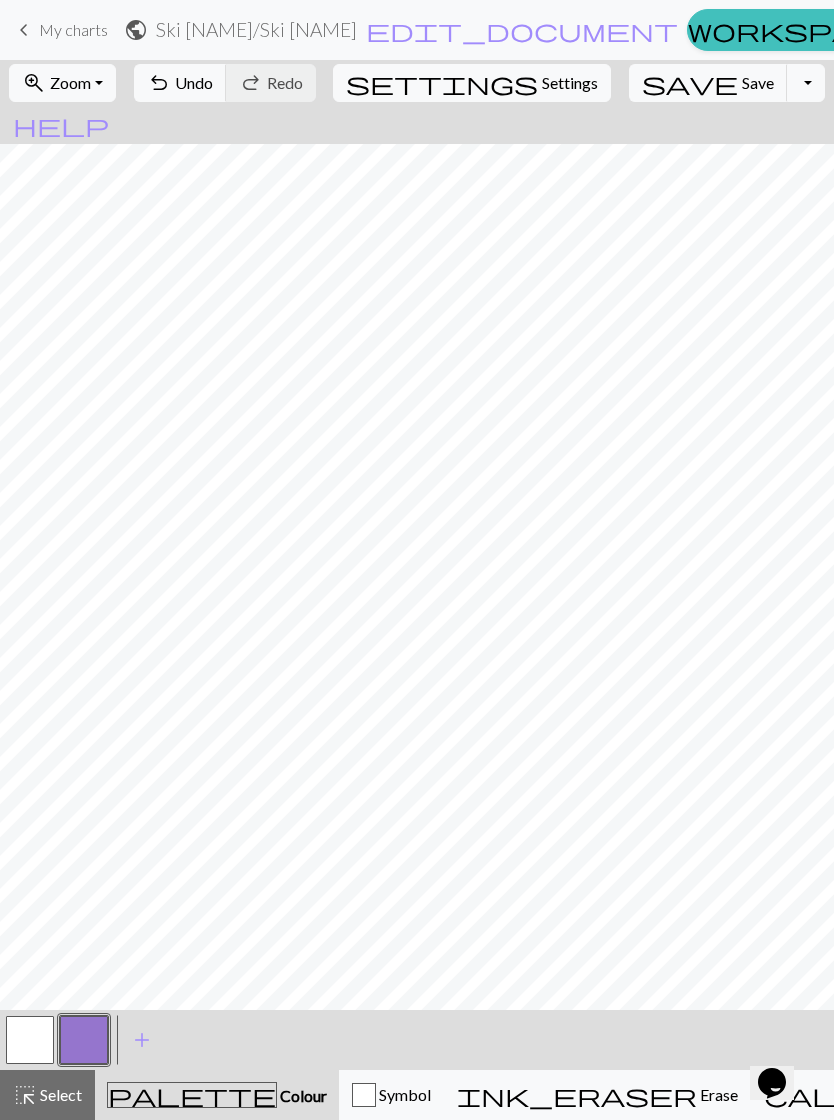 click on "Erase" at bounding box center [717, 1094] 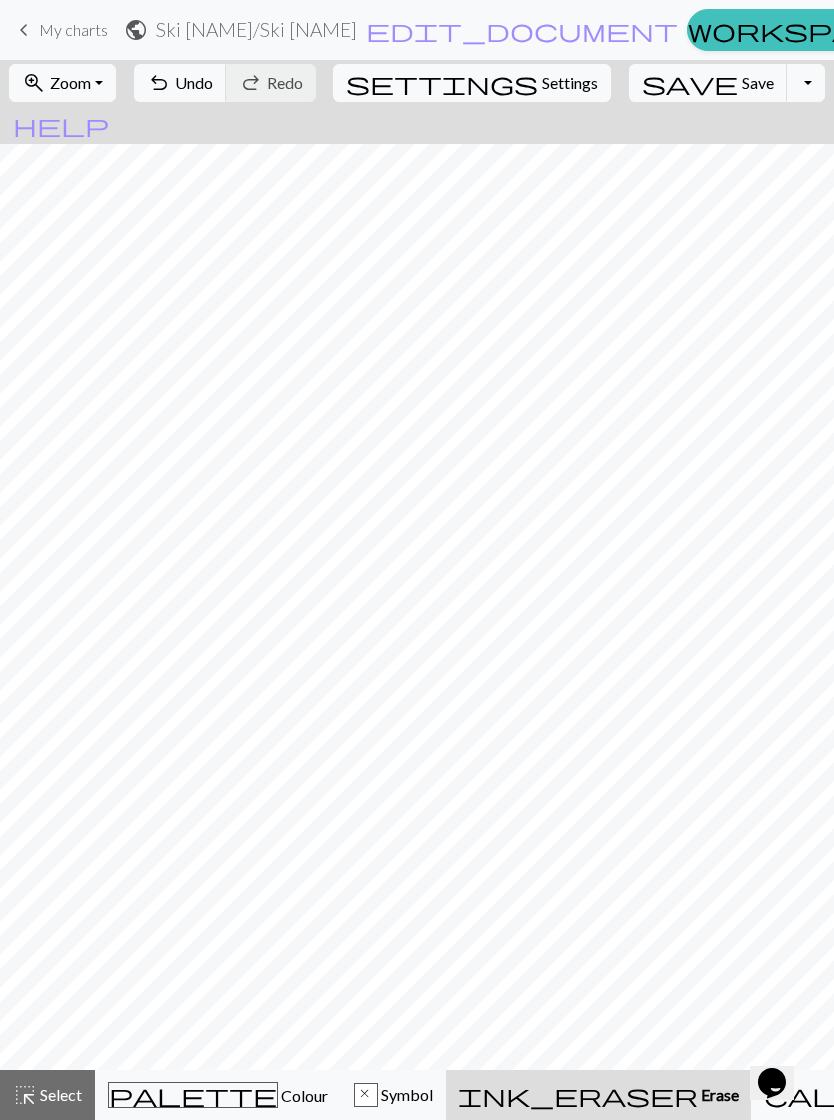 click on "Colour" at bounding box center [303, 1095] 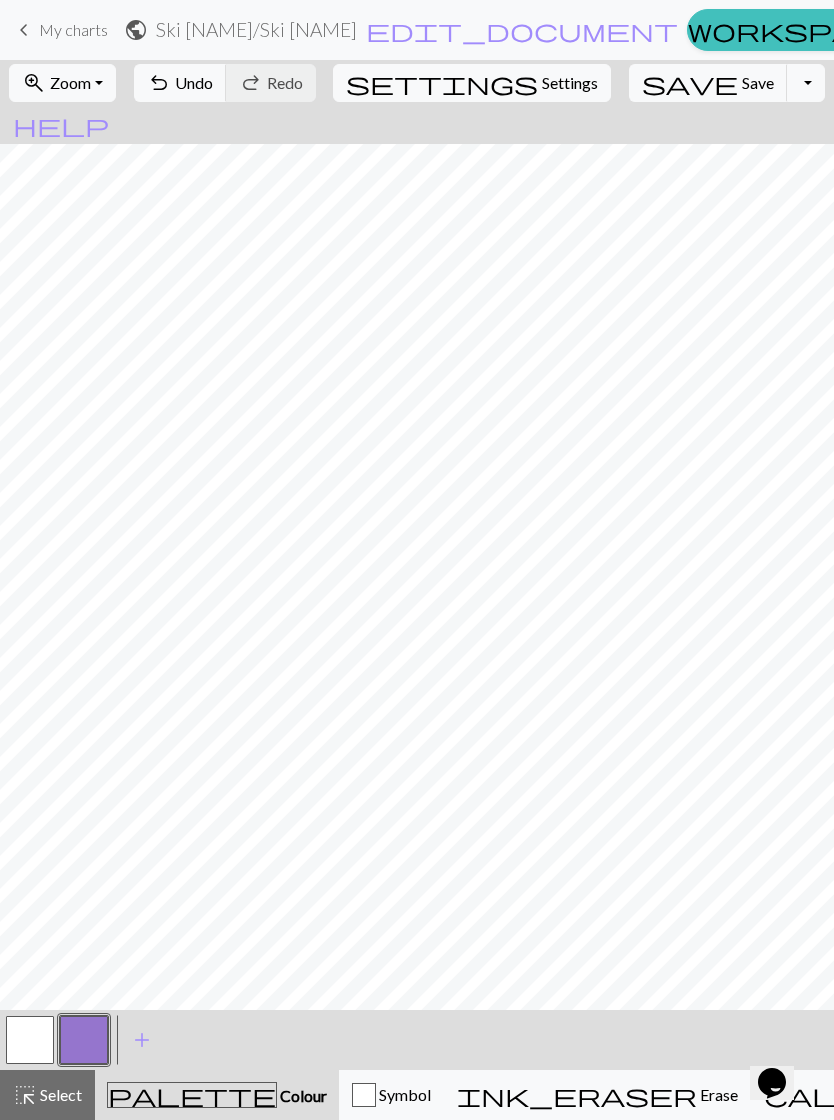 click on "undo Undo Undo" at bounding box center (180, 83) 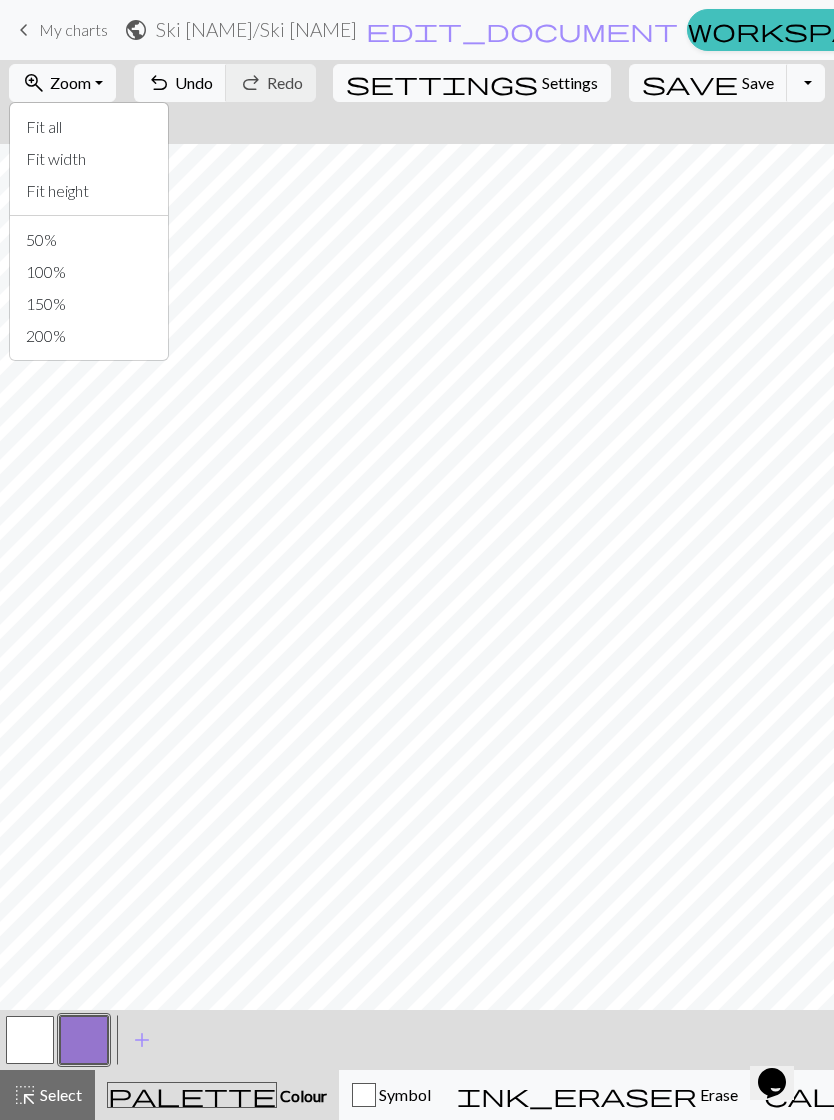 click on "Fit height" at bounding box center (89, 191) 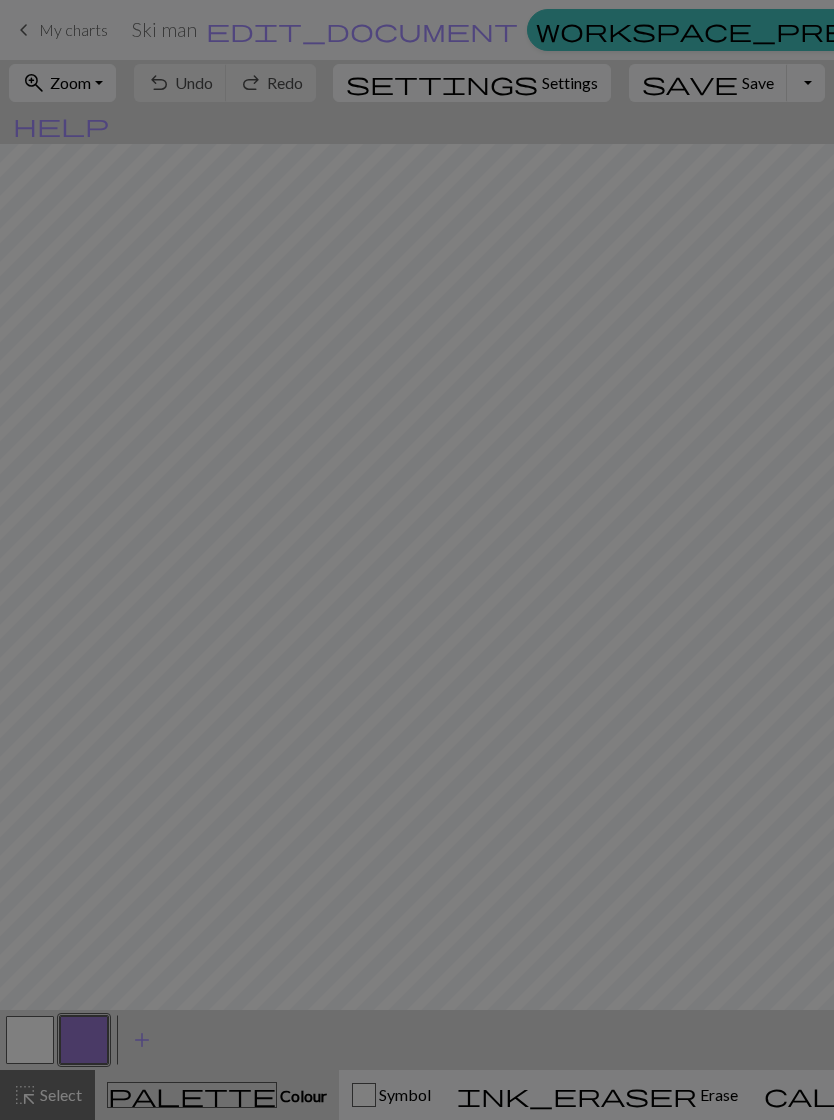 scroll, scrollTop: 0, scrollLeft: 0, axis: both 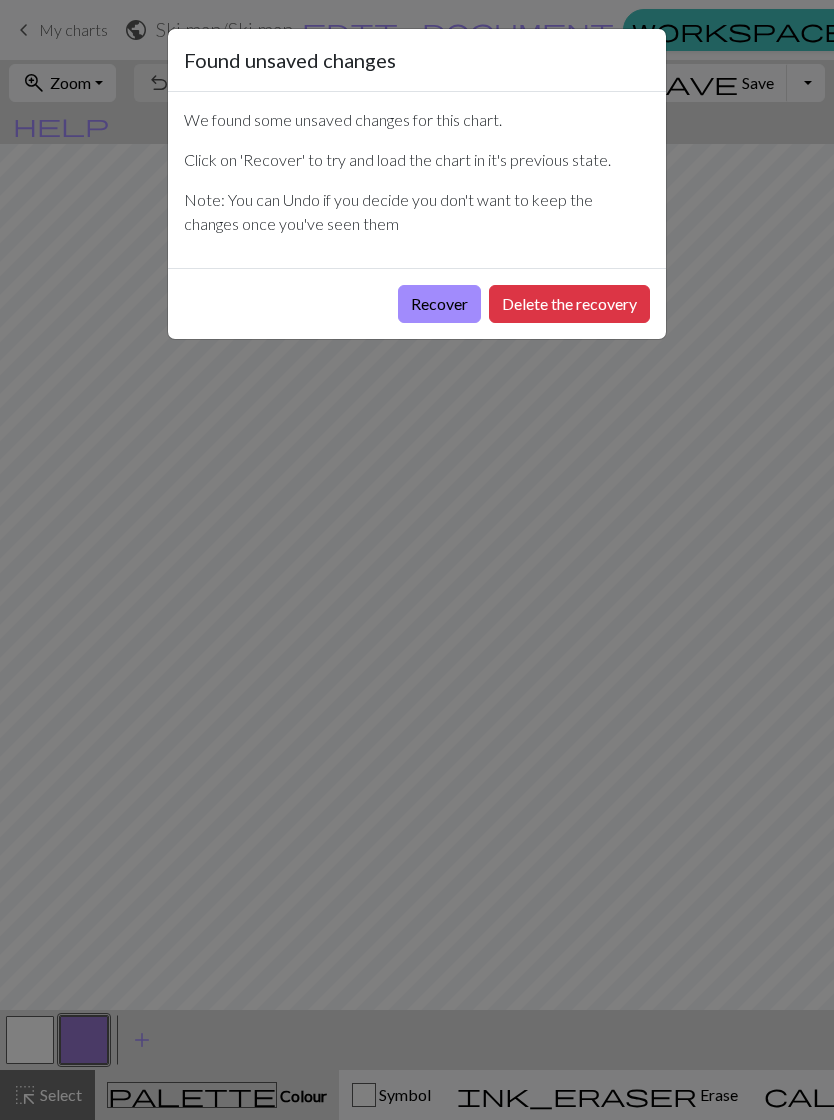 click on "Recover" at bounding box center [439, 304] 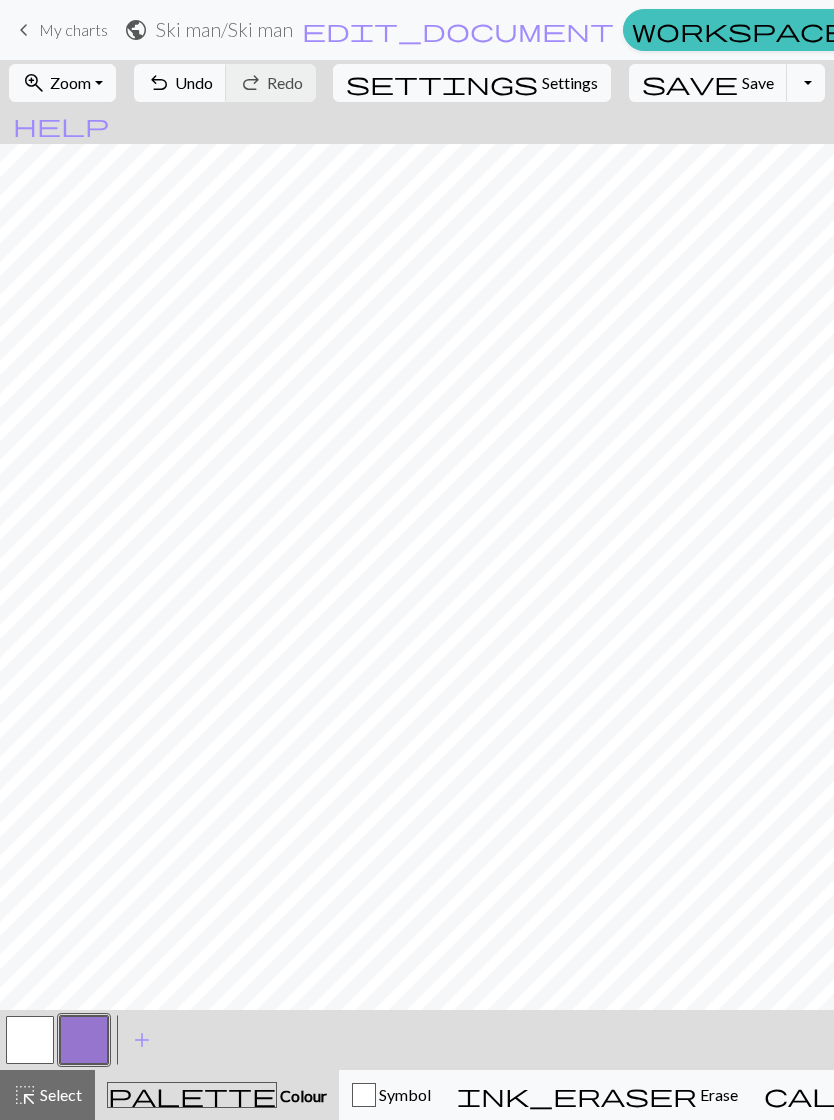 click on "Undo" at bounding box center [194, 82] 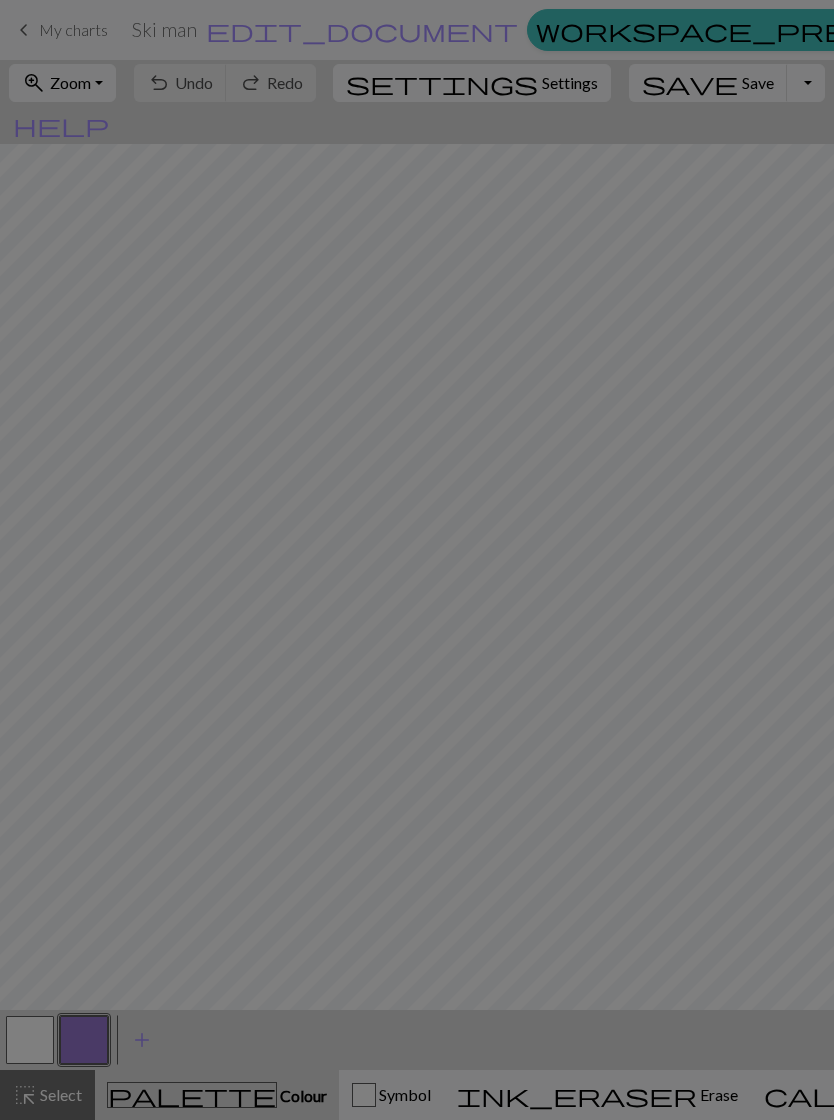 scroll, scrollTop: 0, scrollLeft: 0, axis: both 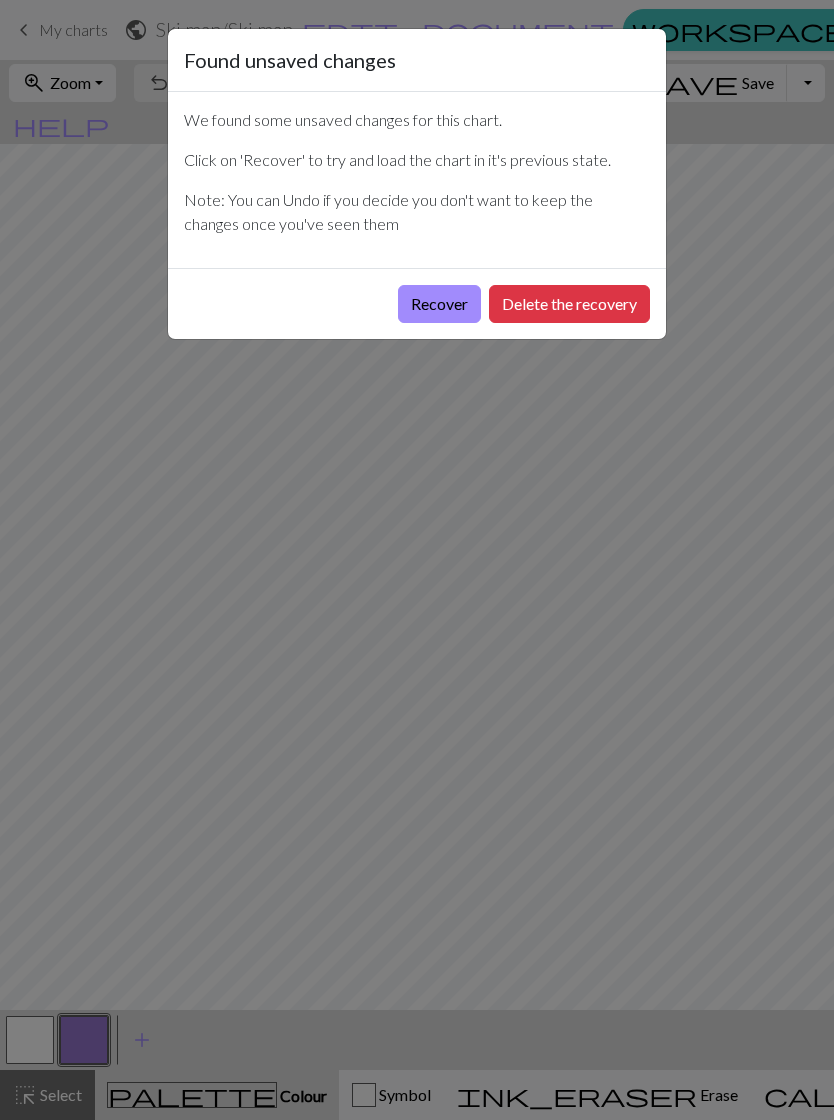 click on "Recover" at bounding box center (439, 304) 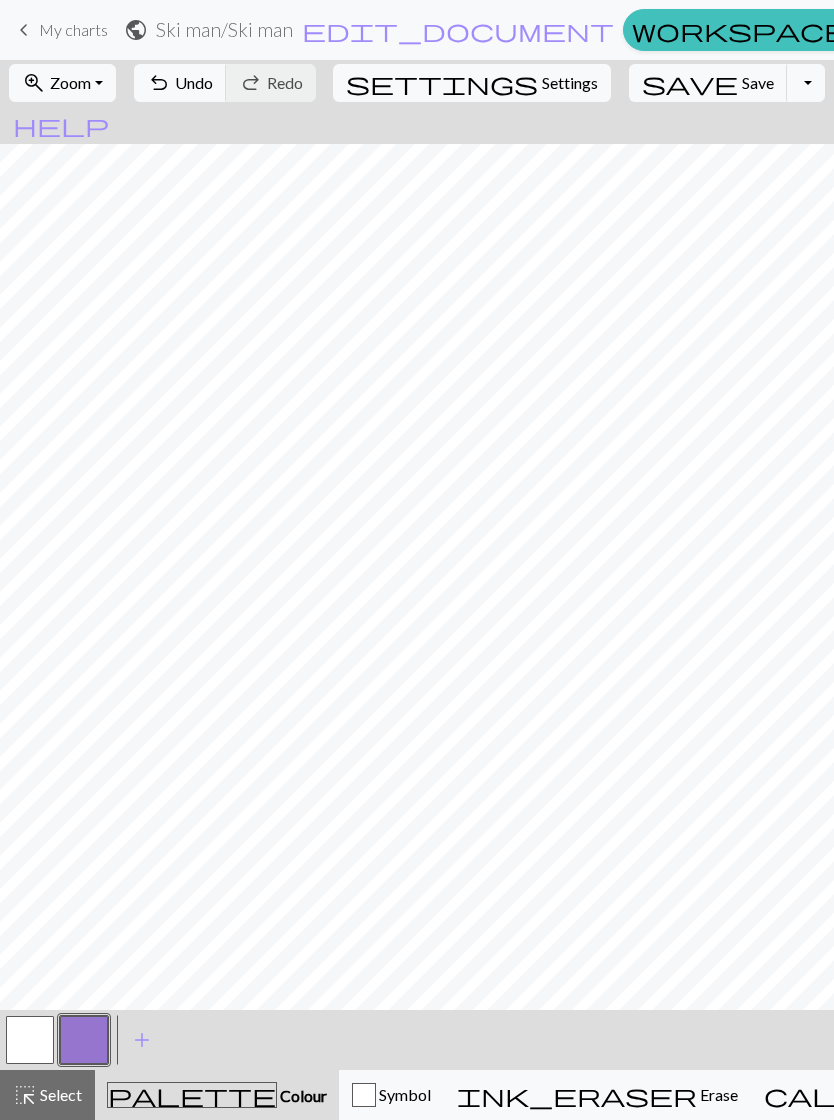 click on "Erase" at bounding box center (717, 1094) 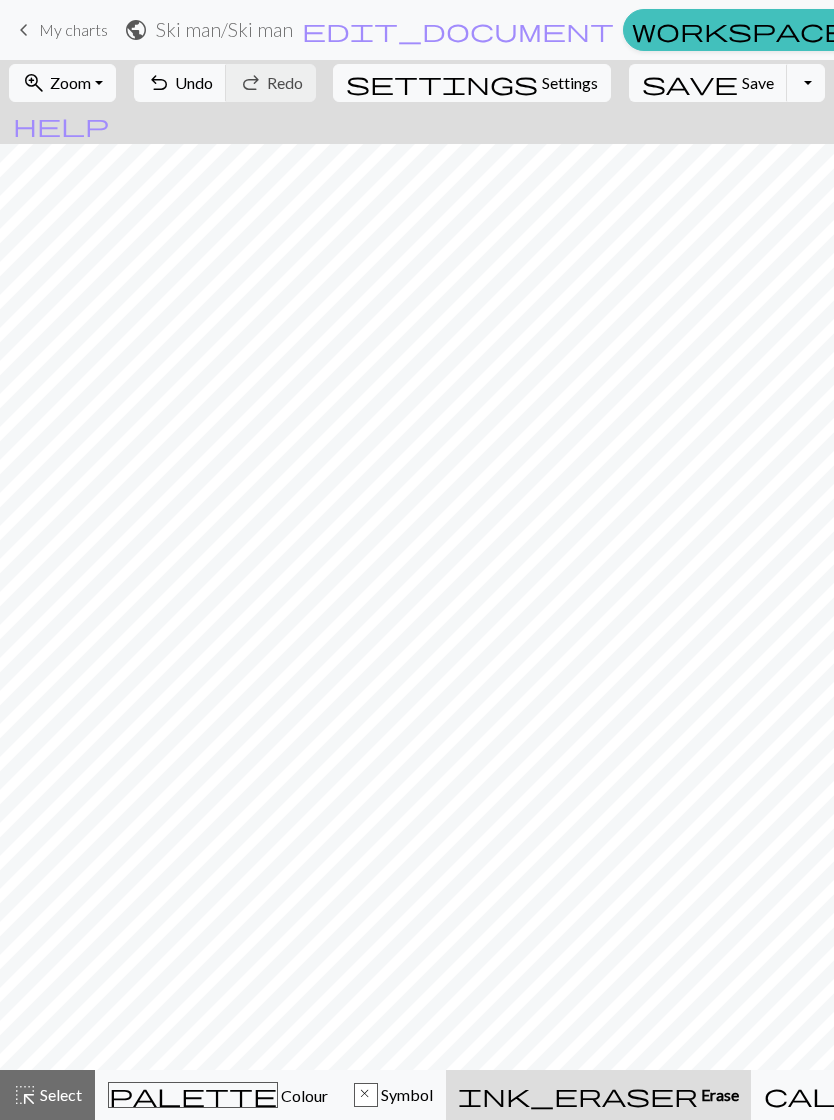 click on "Settings" at bounding box center [570, 83] 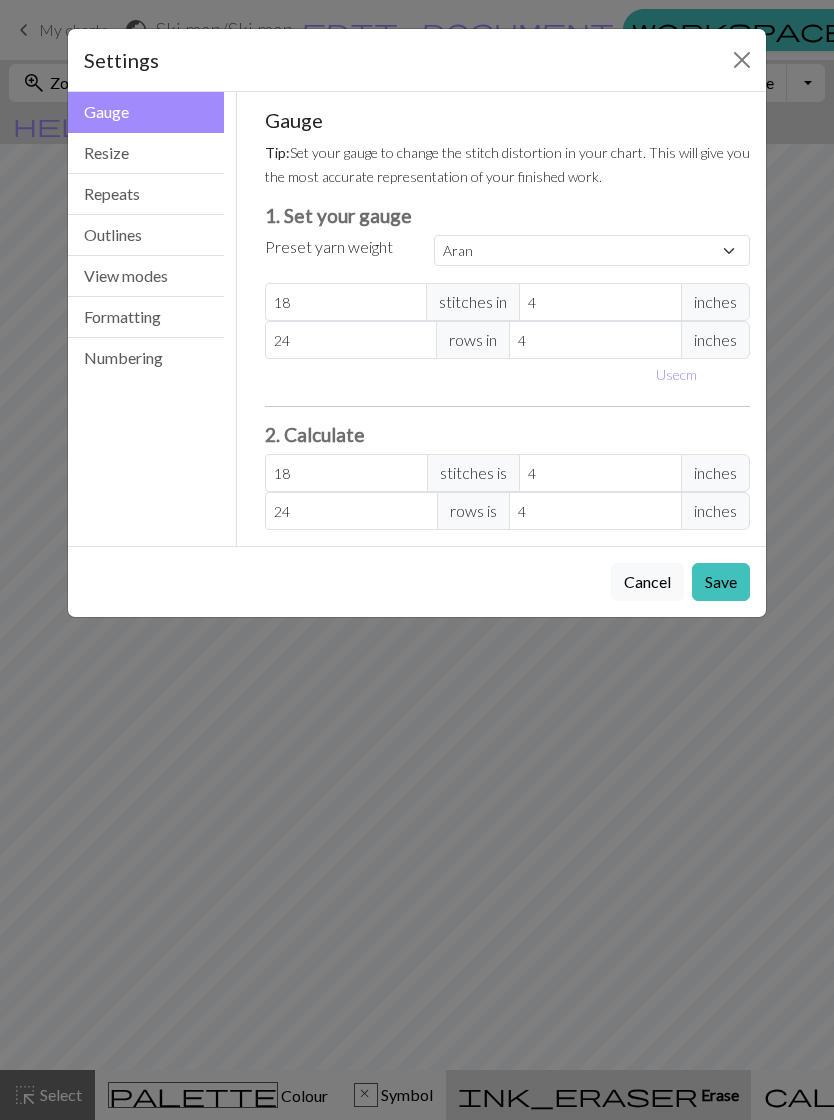 click on "Resize" at bounding box center [146, 153] 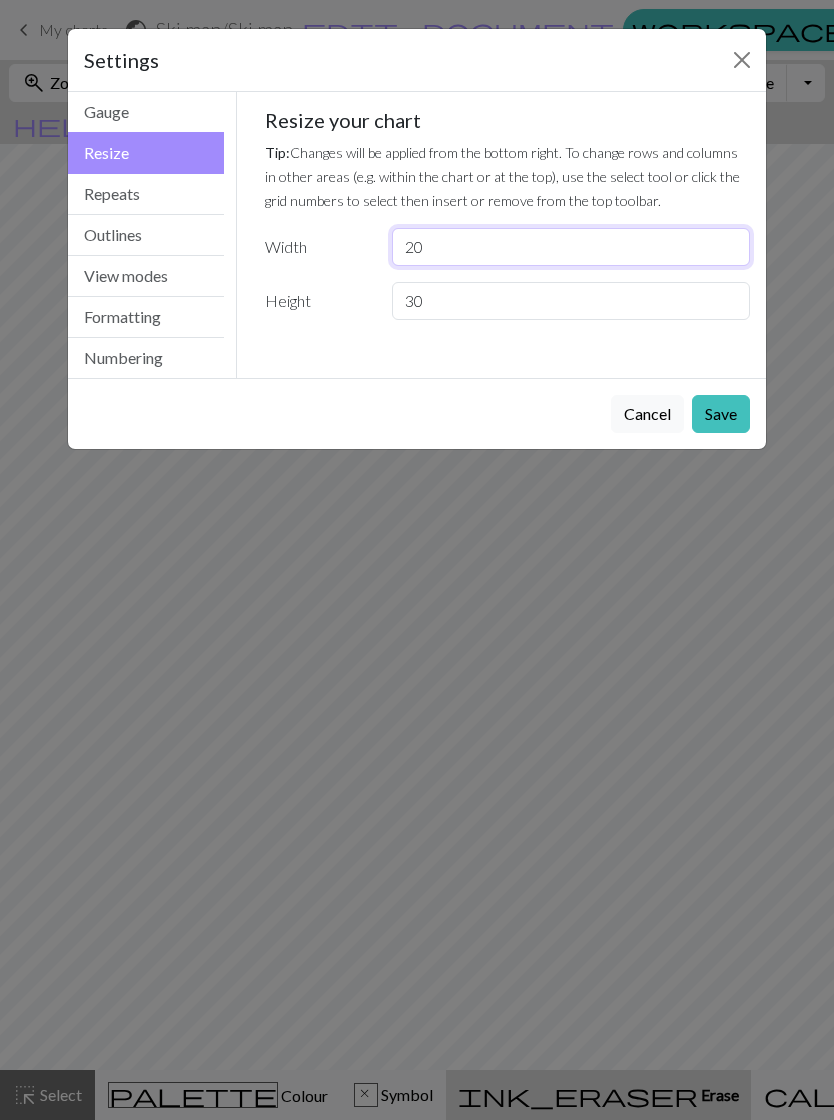 click on "20" at bounding box center (571, 247) 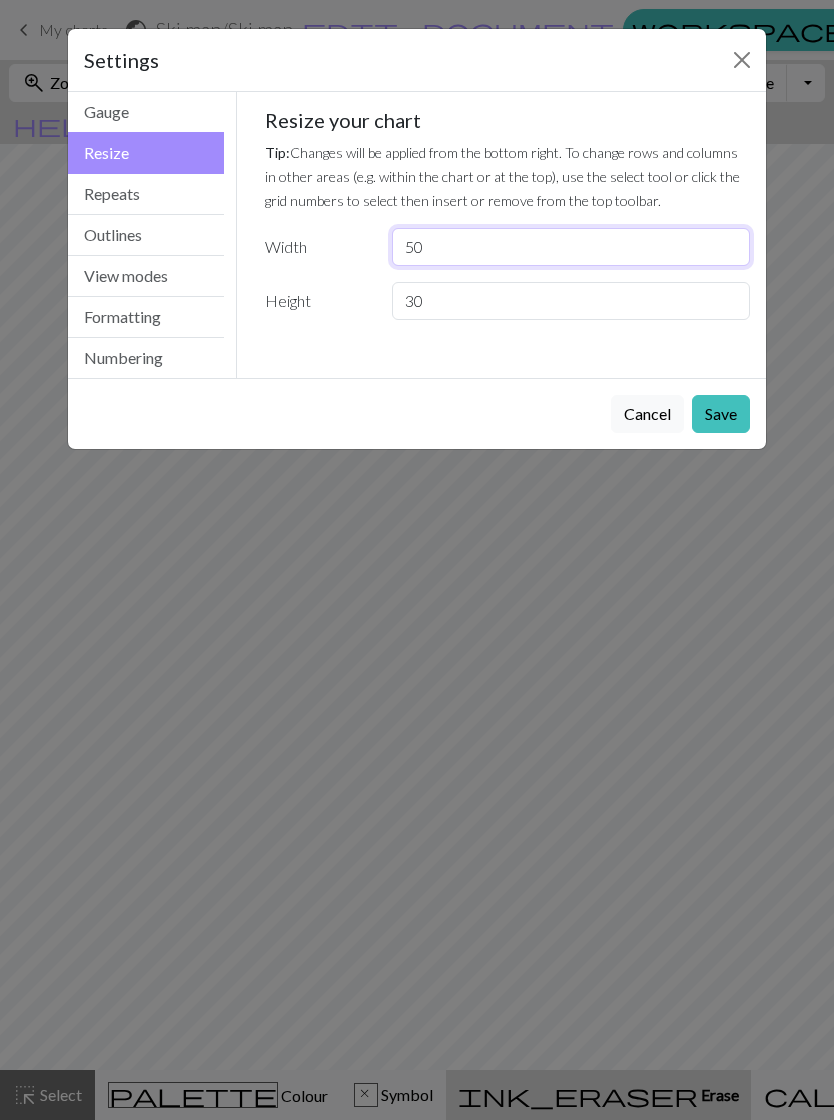 type on "50" 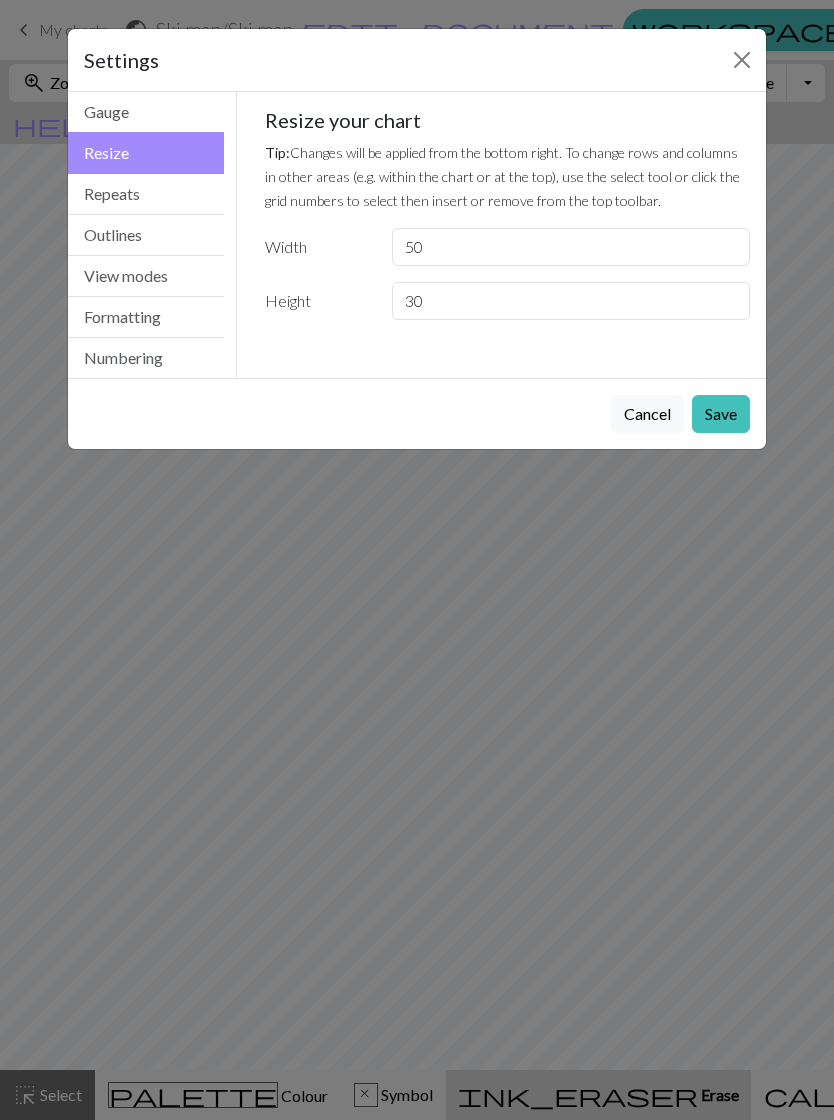 click on "Save" at bounding box center [721, 414] 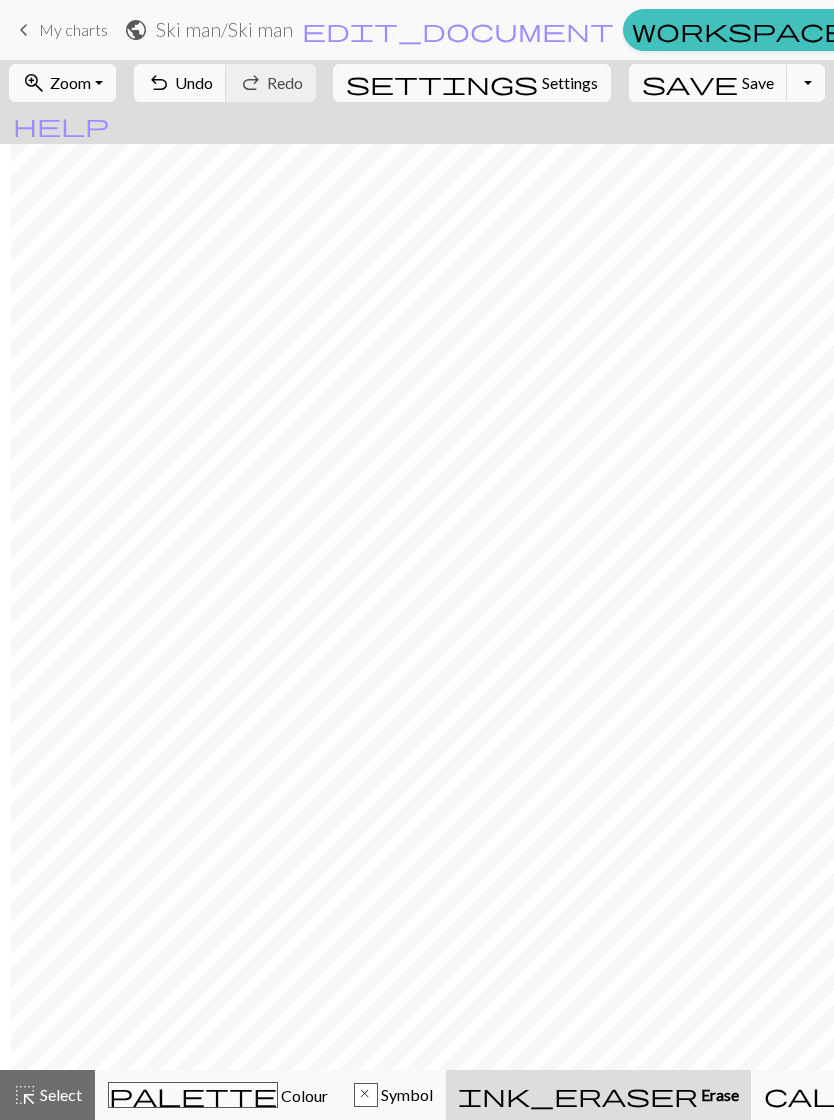 scroll, scrollTop: 0, scrollLeft: 18, axis: horizontal 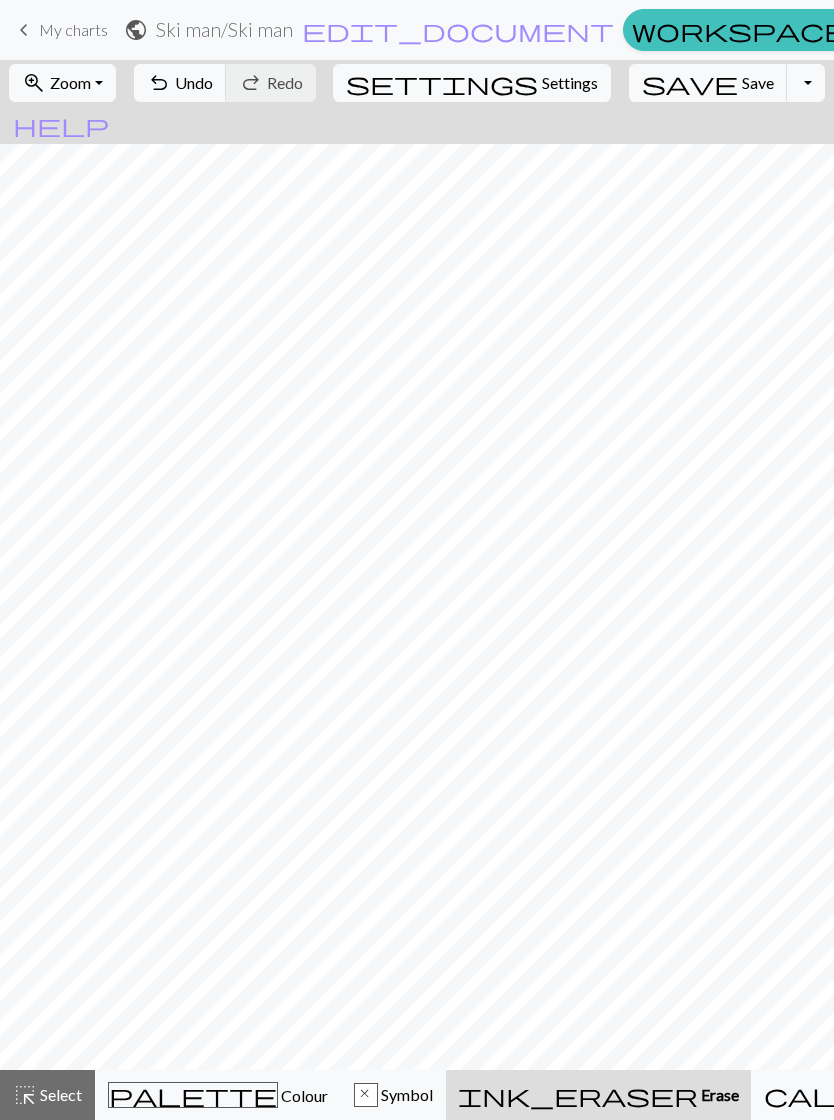 click on "Colour" at bounding box center (303, 1095) 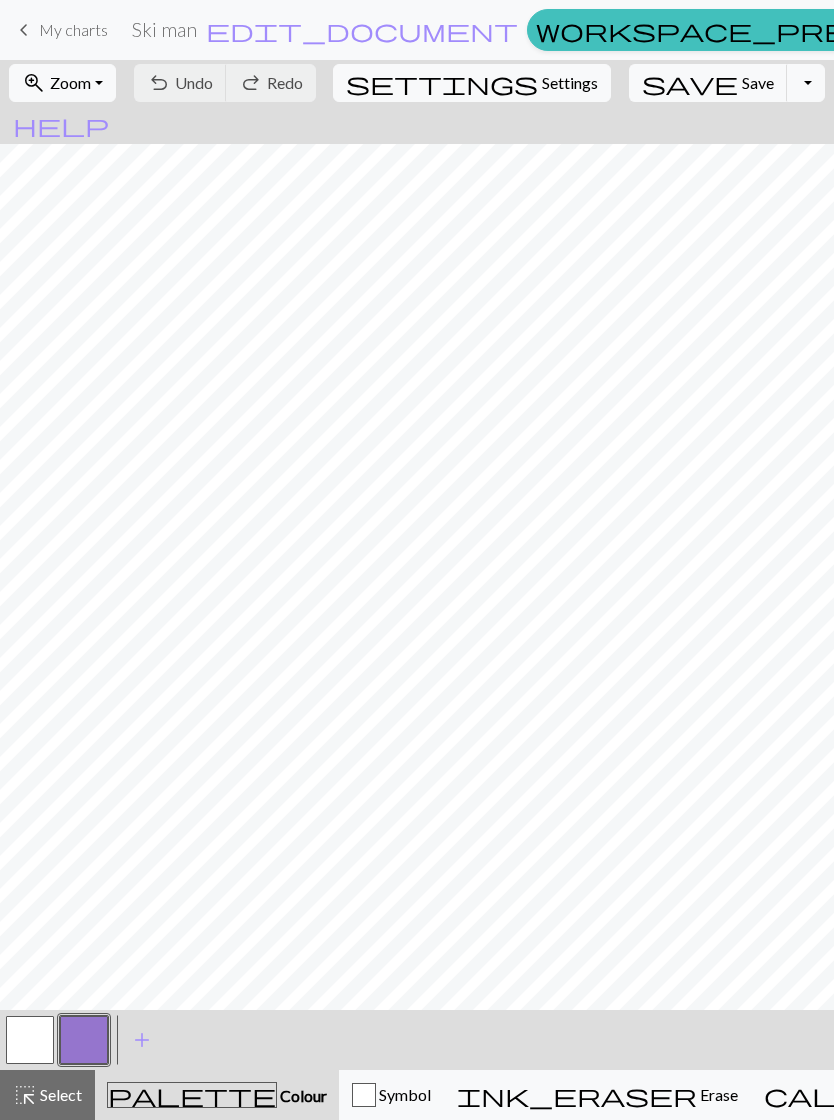 scroll, scrollTop: 0, scrollLeft: 0, axis: both 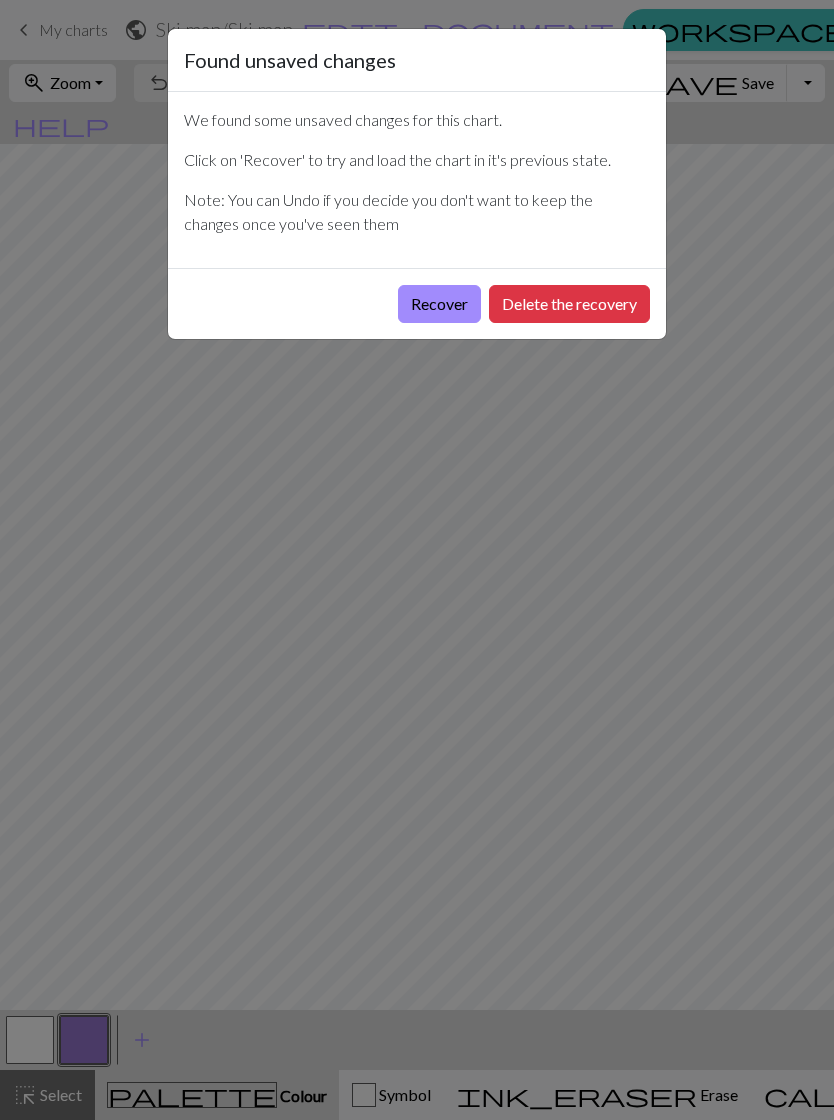 click on "Recover" at bounding box center (439, 304) 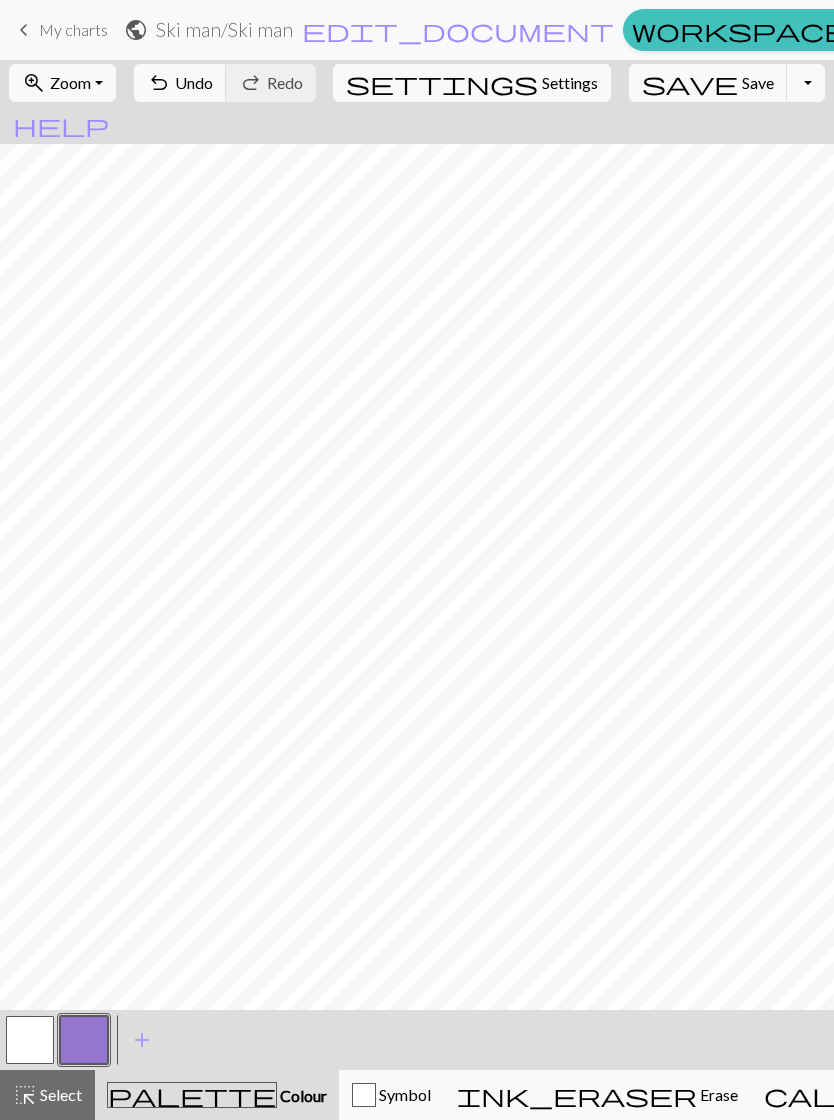 scroll, scrollTop: 0, scrollLeft: 0, axis: both 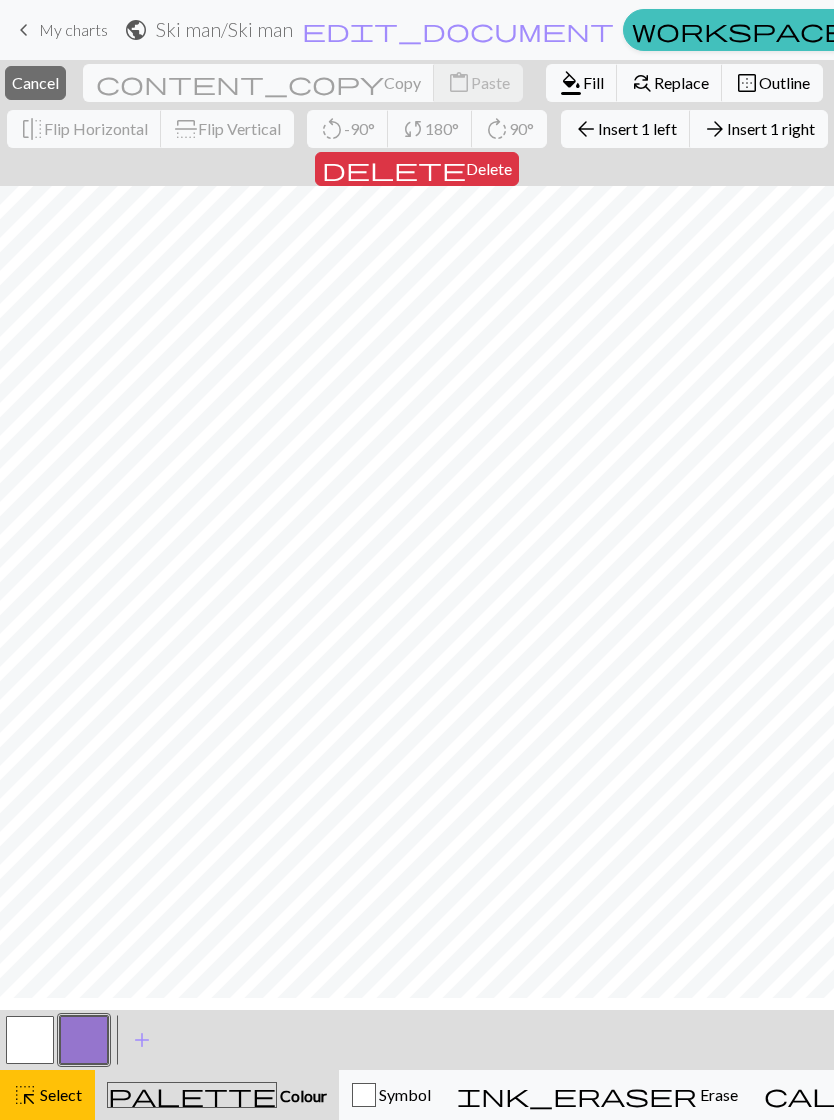 click on "Cancel" at bounding box center [35, 82] 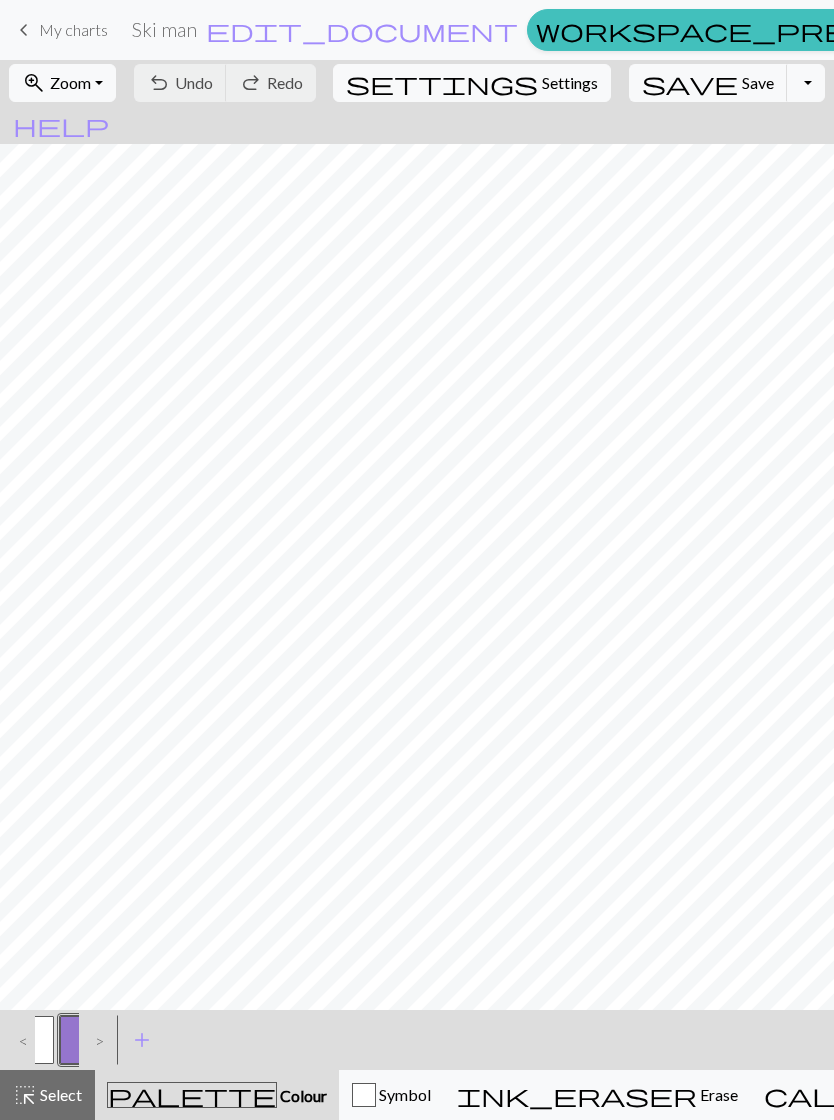scroll, scrollTop: 0, scrollLeft: 0, axis: both 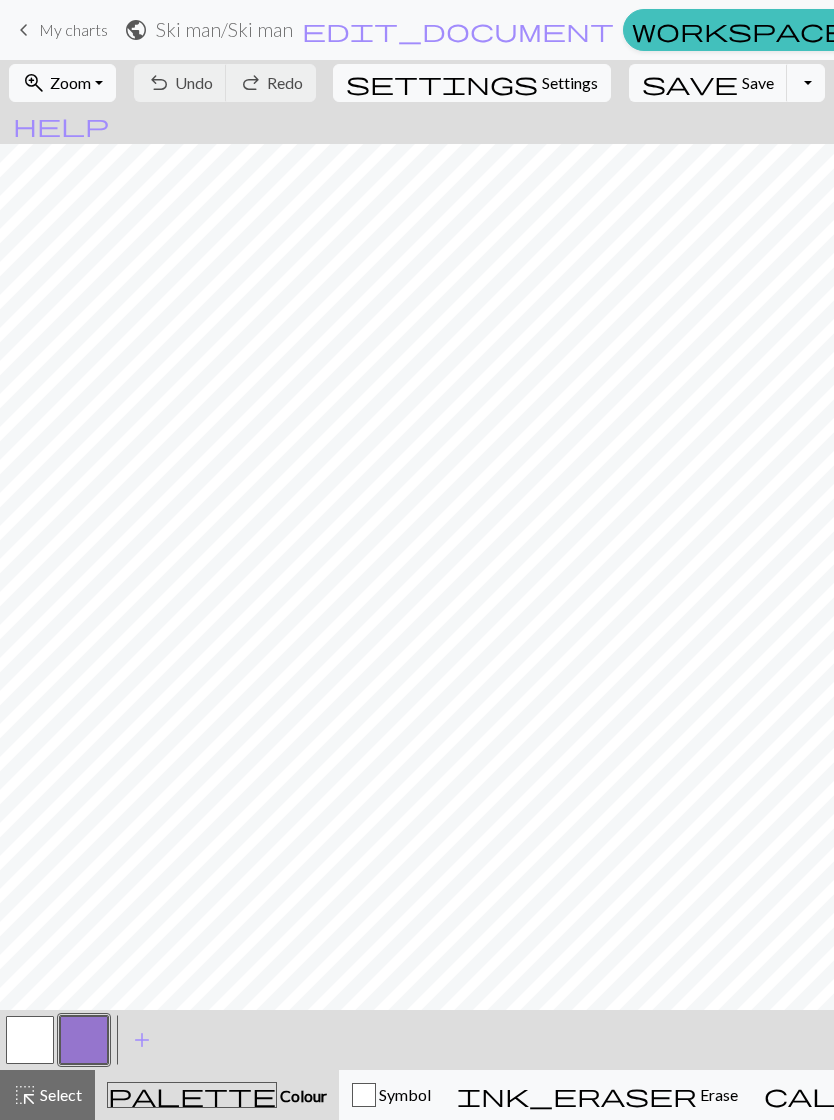 click on "keyboard_arrow_left" at bounding box center (24, 30) 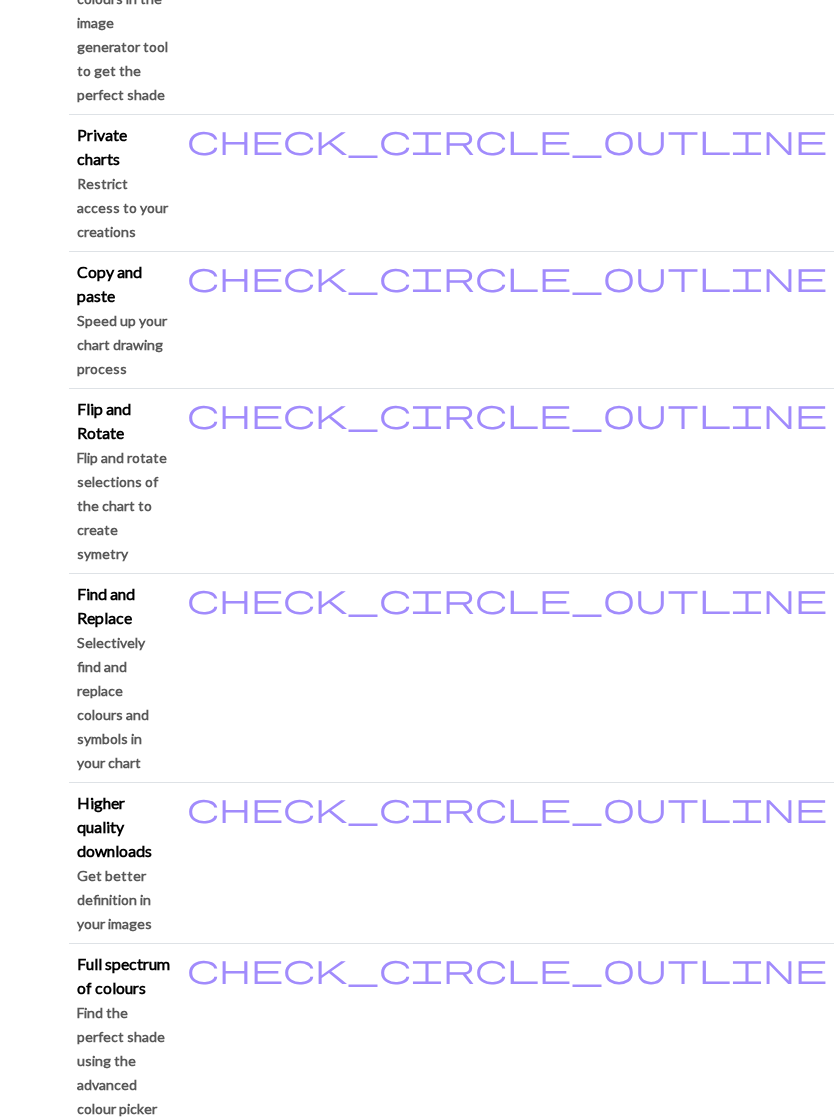 scroll, scrollTop: 2508, scrollLeft: 0, axis: vertical 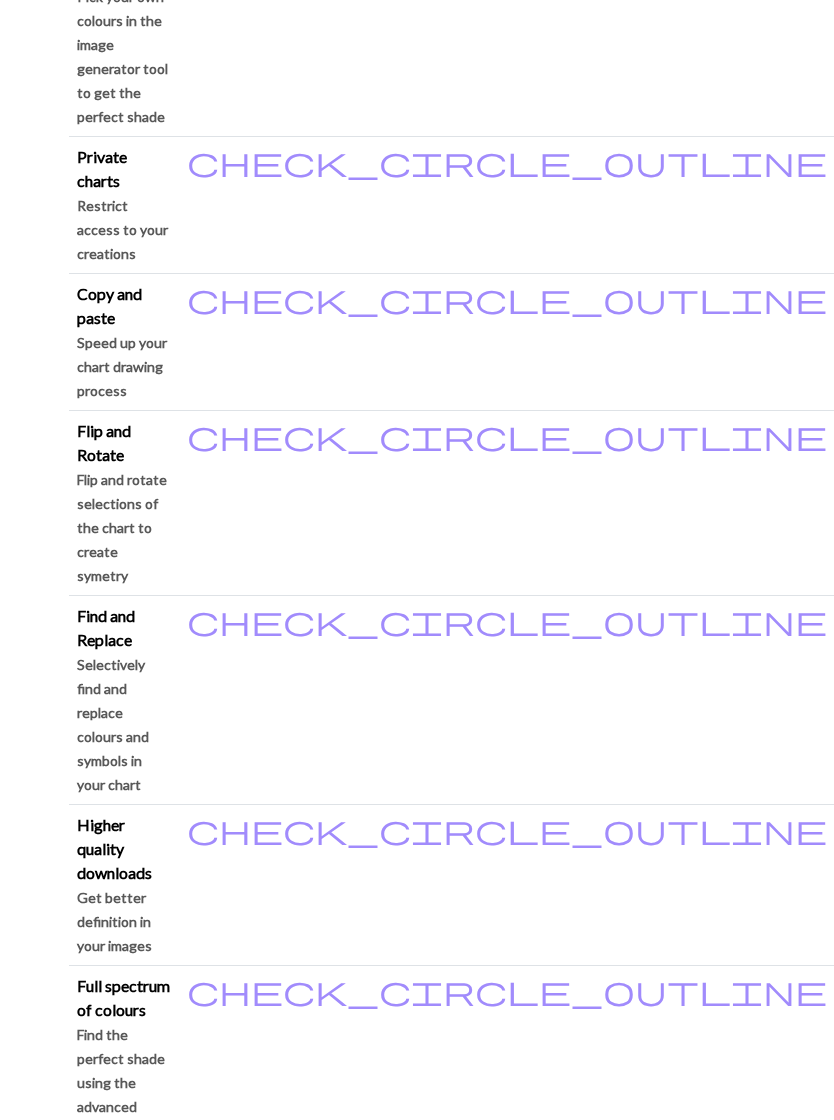 click on "Continue to free version" at bounding box center (657, 3036) 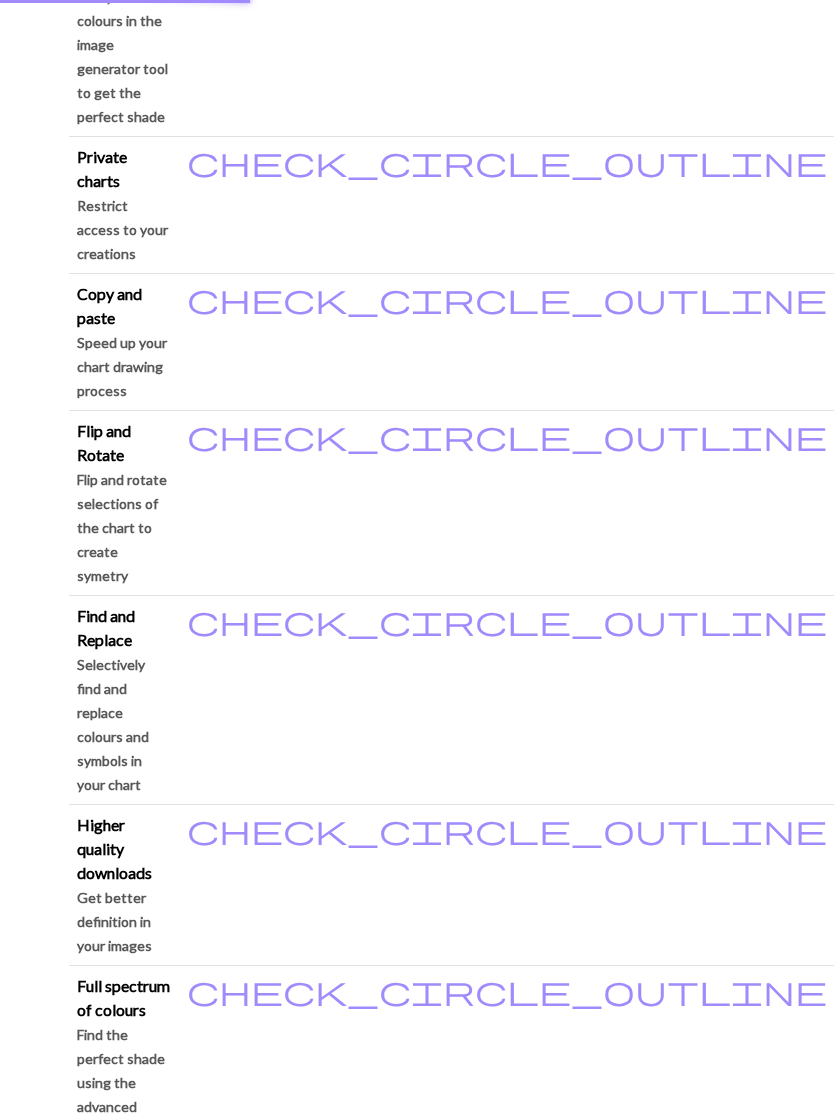 scroll, scrollTop: 0, scrollLeft: 0, axis: both 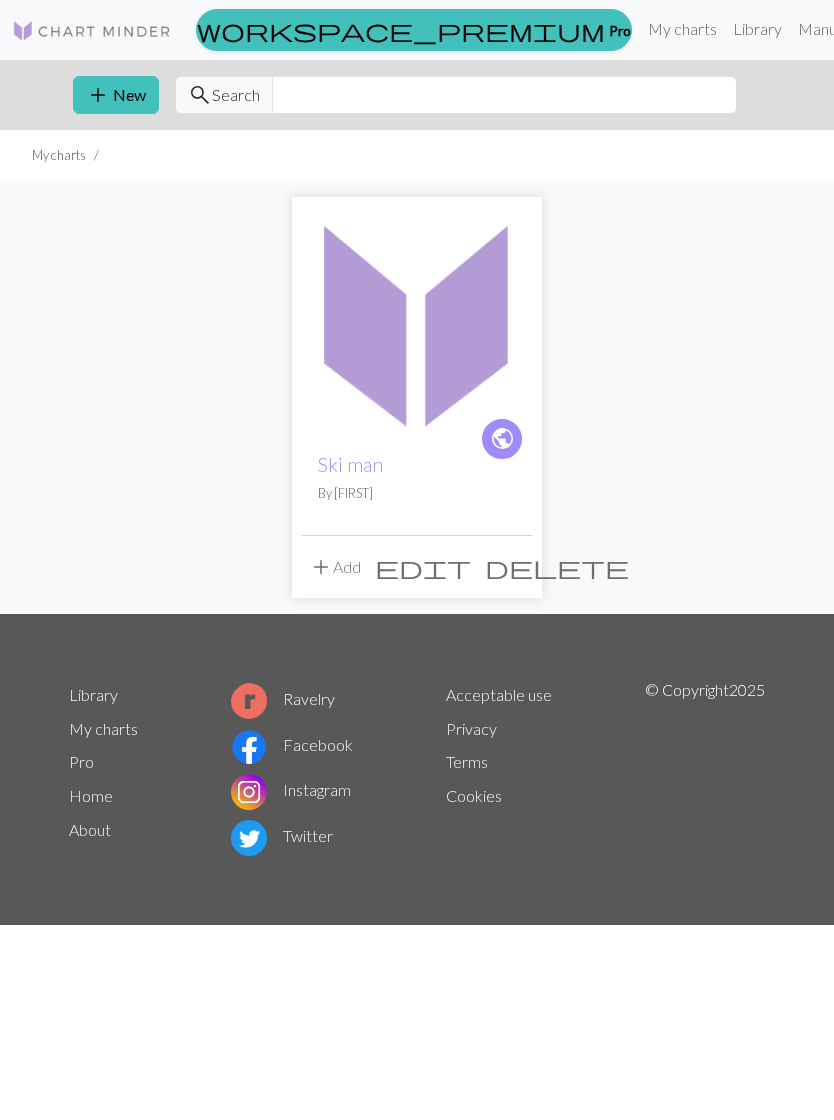 click at bounding box center (417, 322) 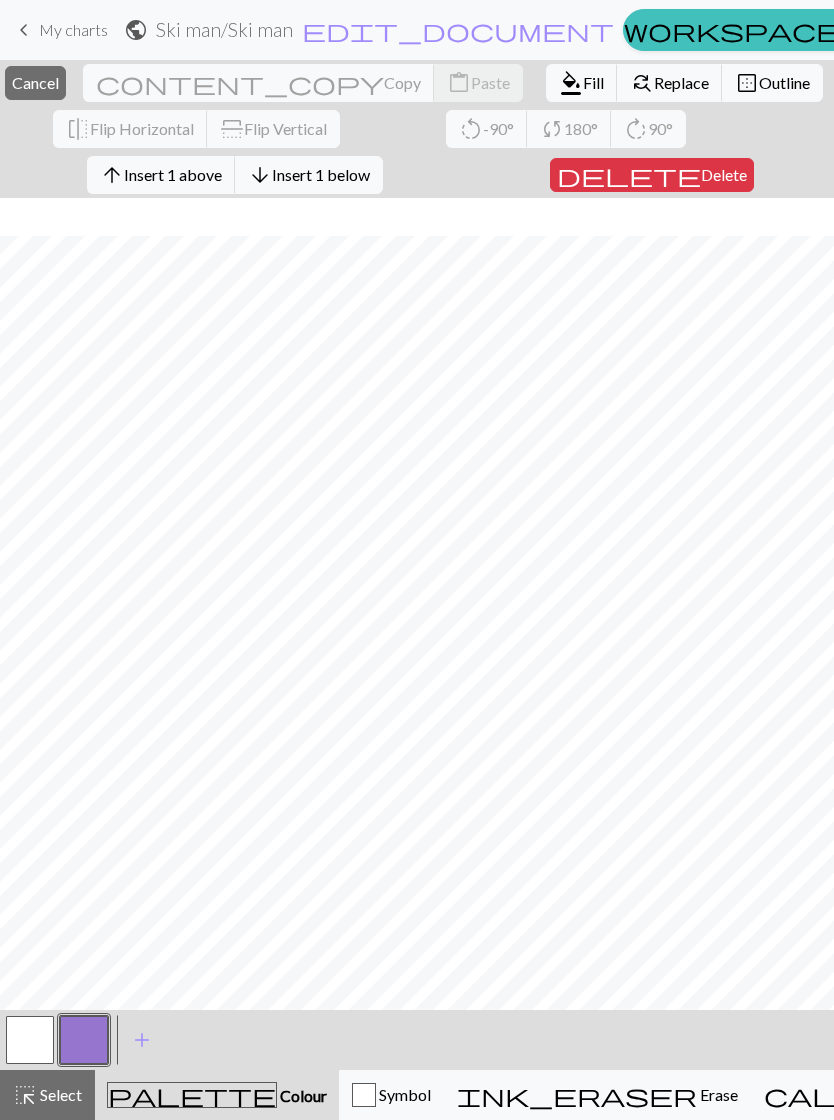 scroll, scrollTop: 0, scrollLeft: 0, axis: both 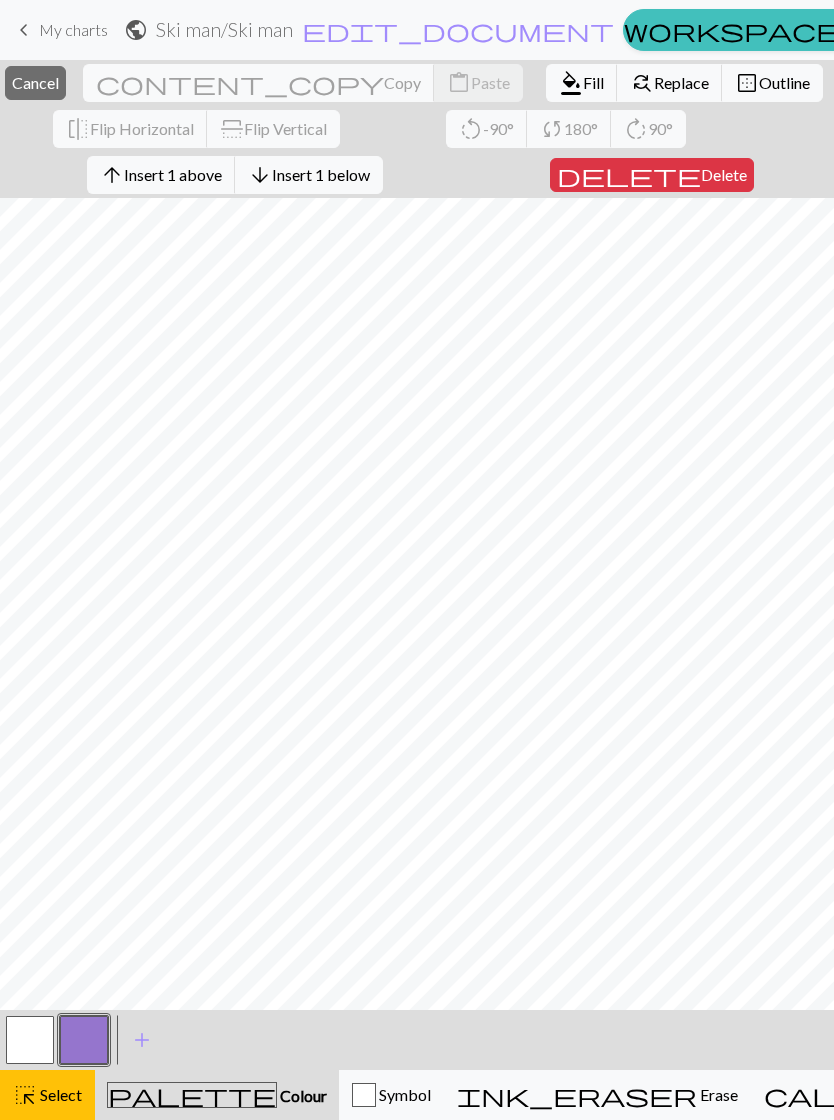 click on "close Cancel" at bounding box center [35, 83] 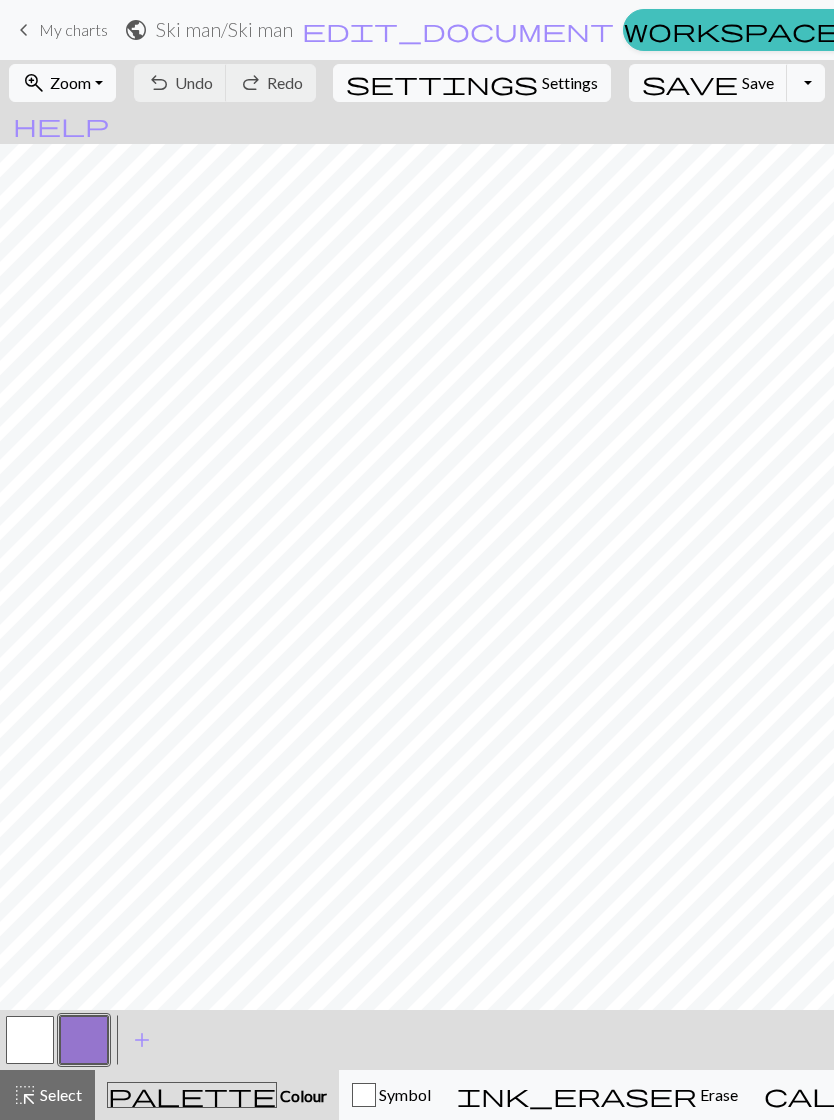 click on "Settings" at bounding box center (570, 83) 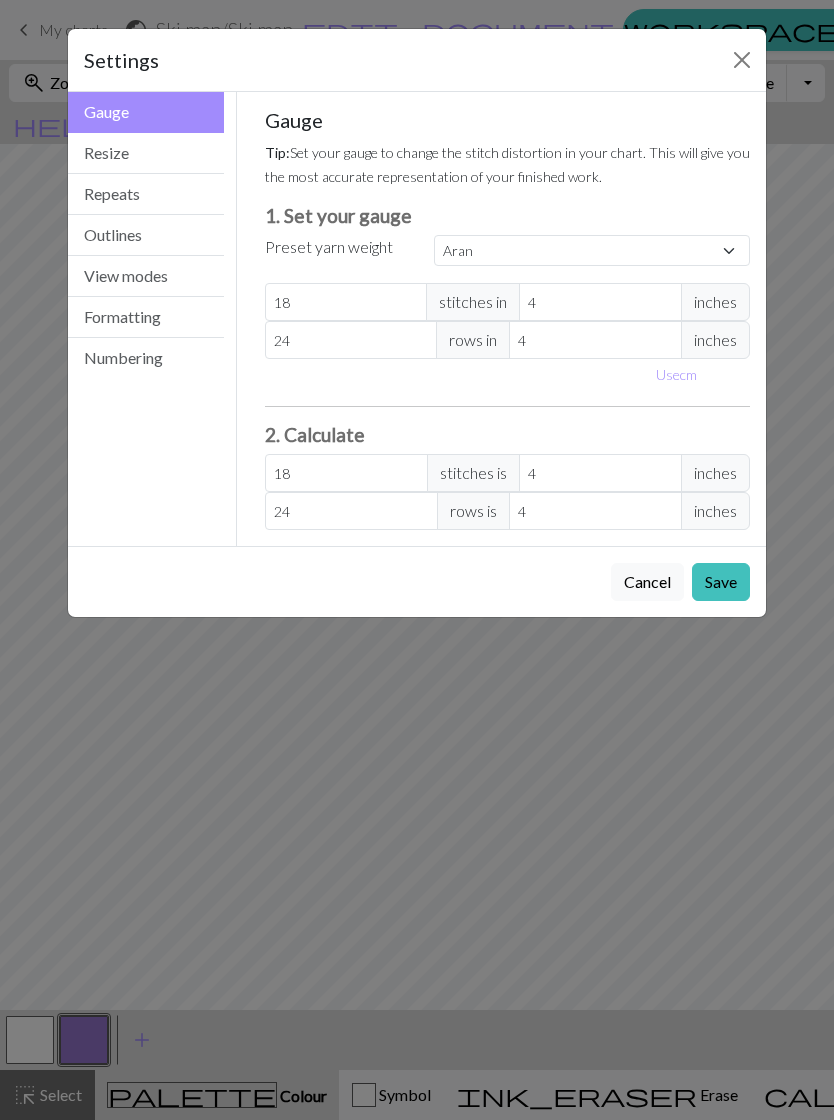 click on "Resize" at bounding box center (146, 153) 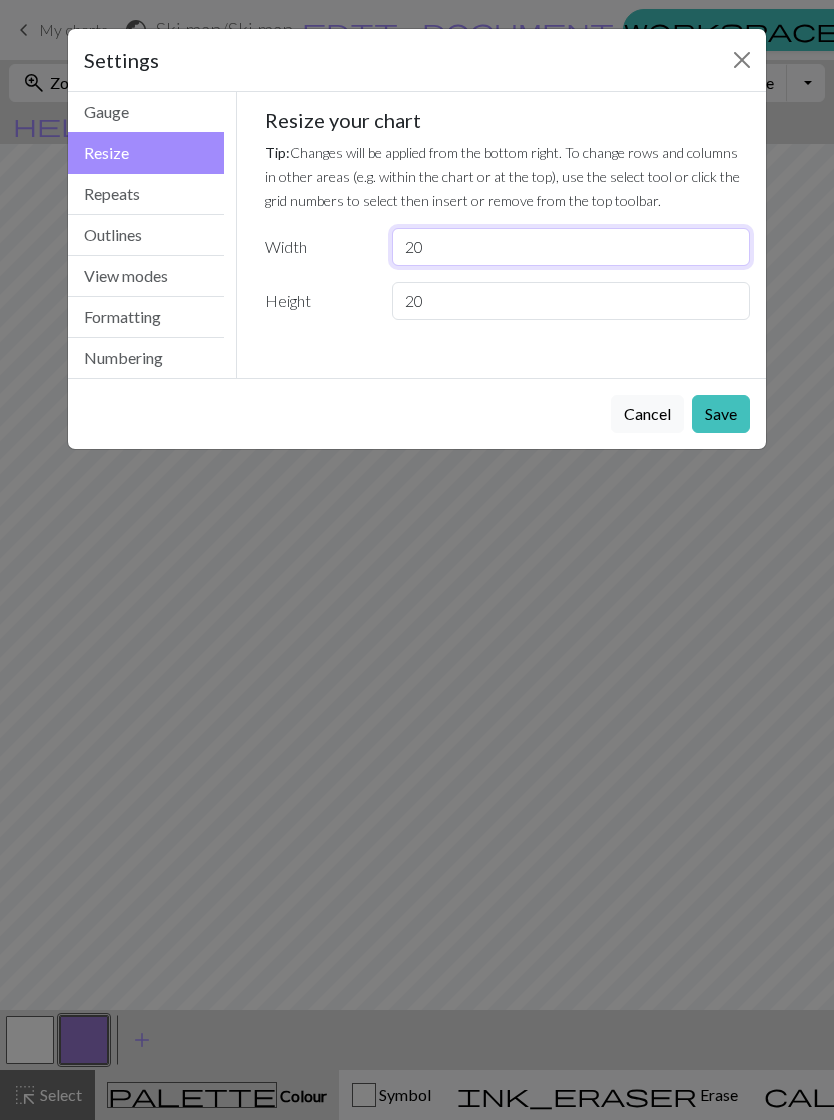 click on "20" at bounding box center (571, 247) 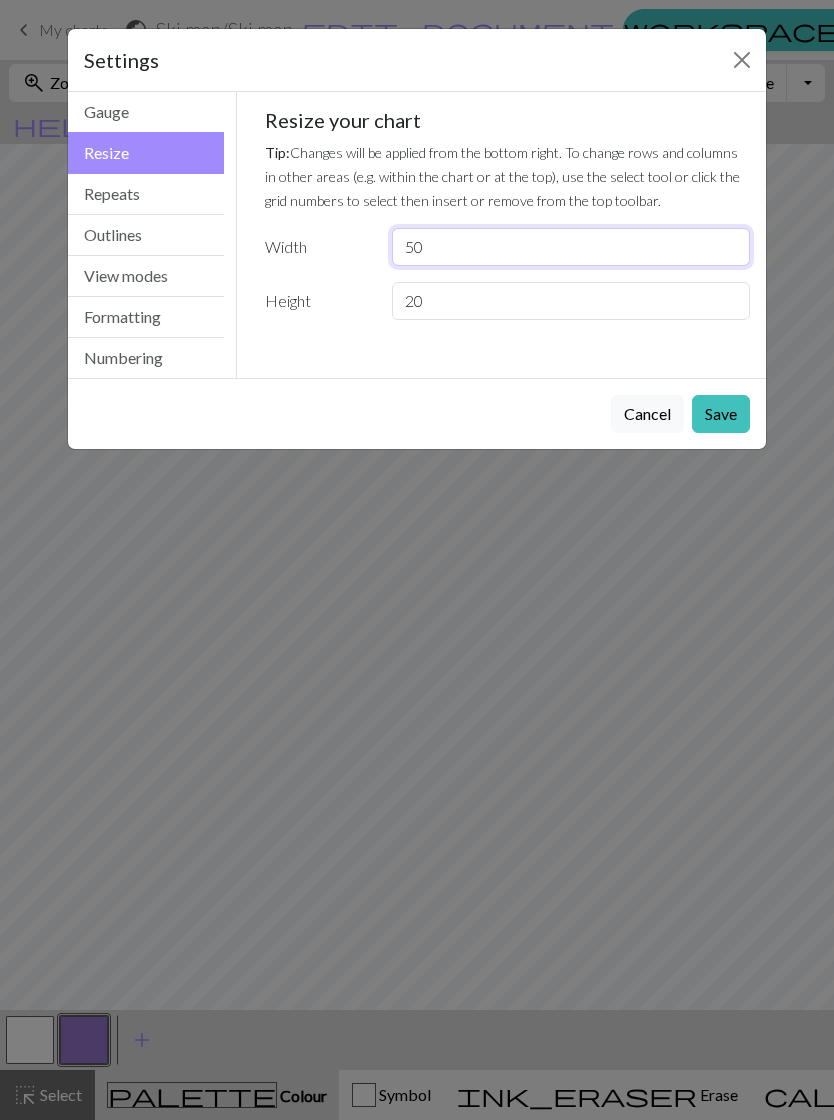 type on "50" 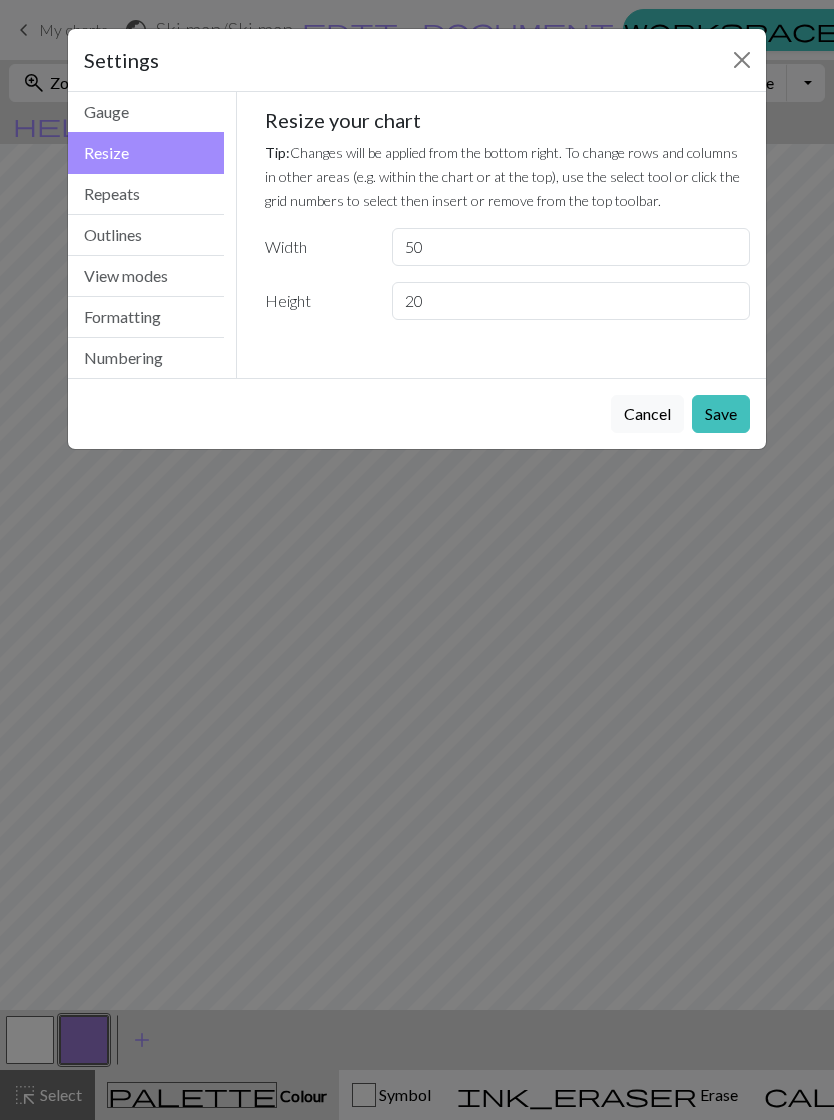 click on "Save" at bounding box center [721, 414] 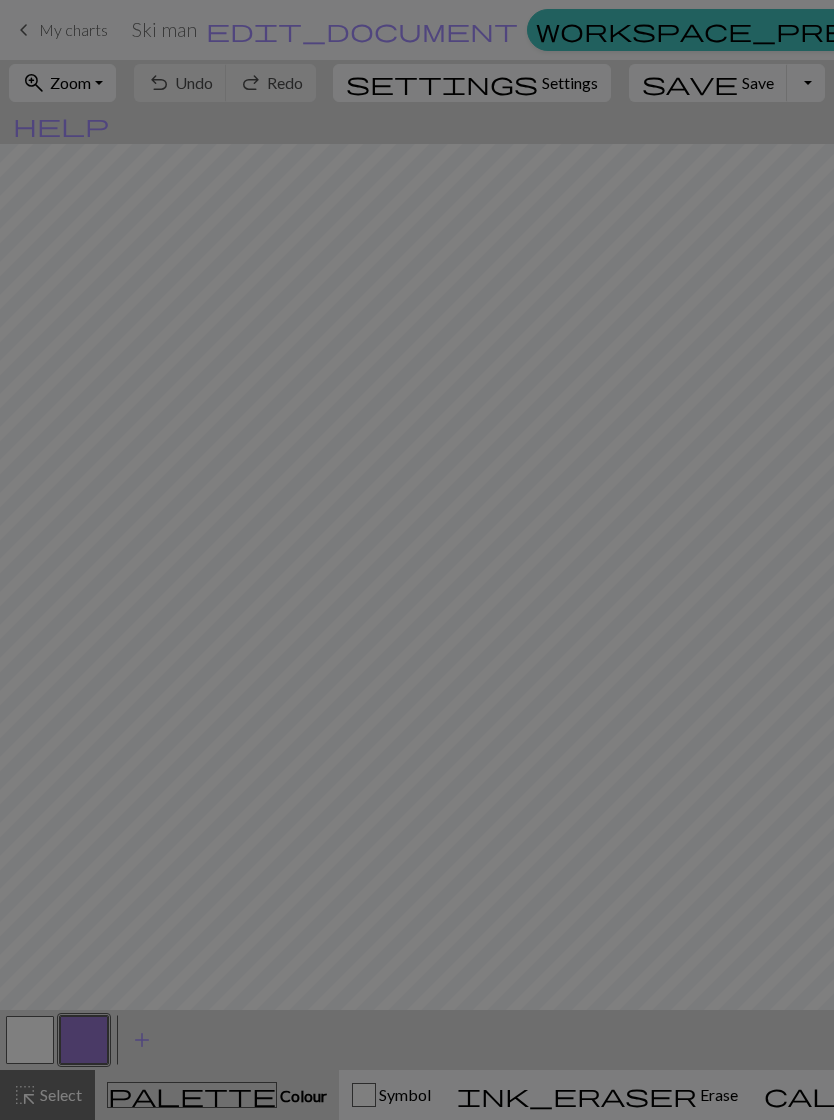 scroll, scrollTop: 0, scrollLeft: 0, axis: both 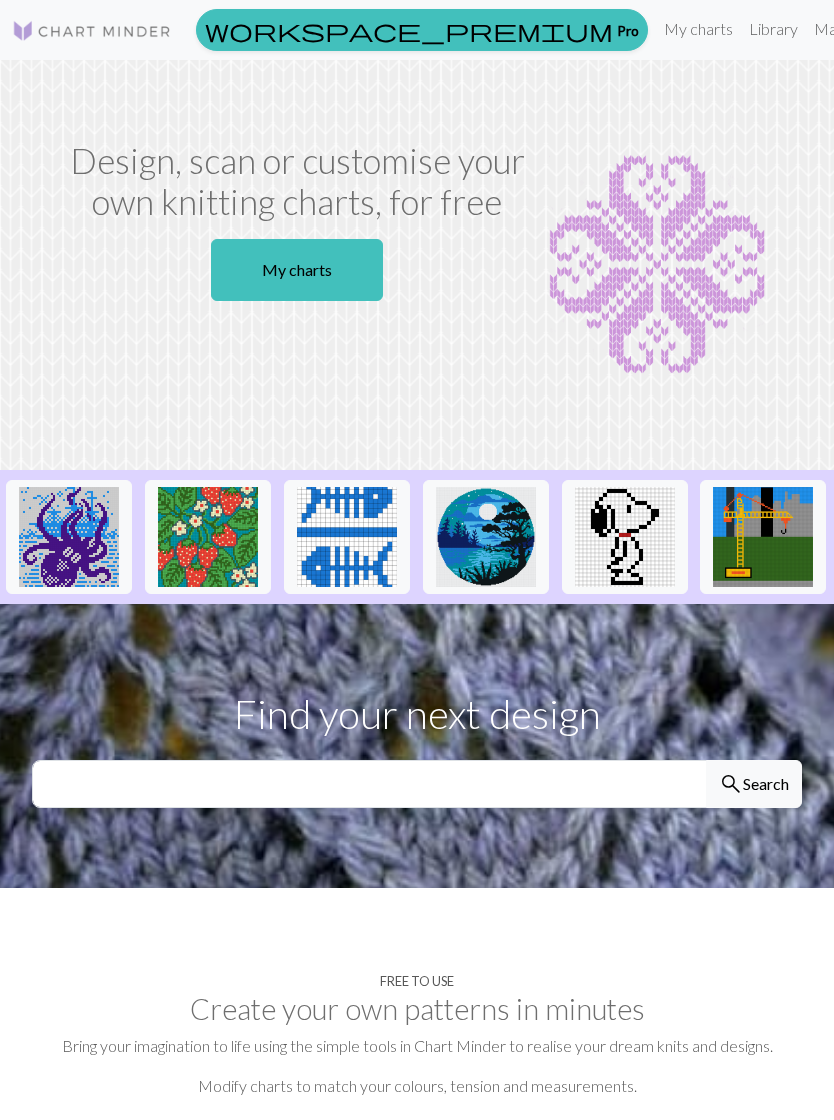 click on "My charts" at bounding box center (297, 270) 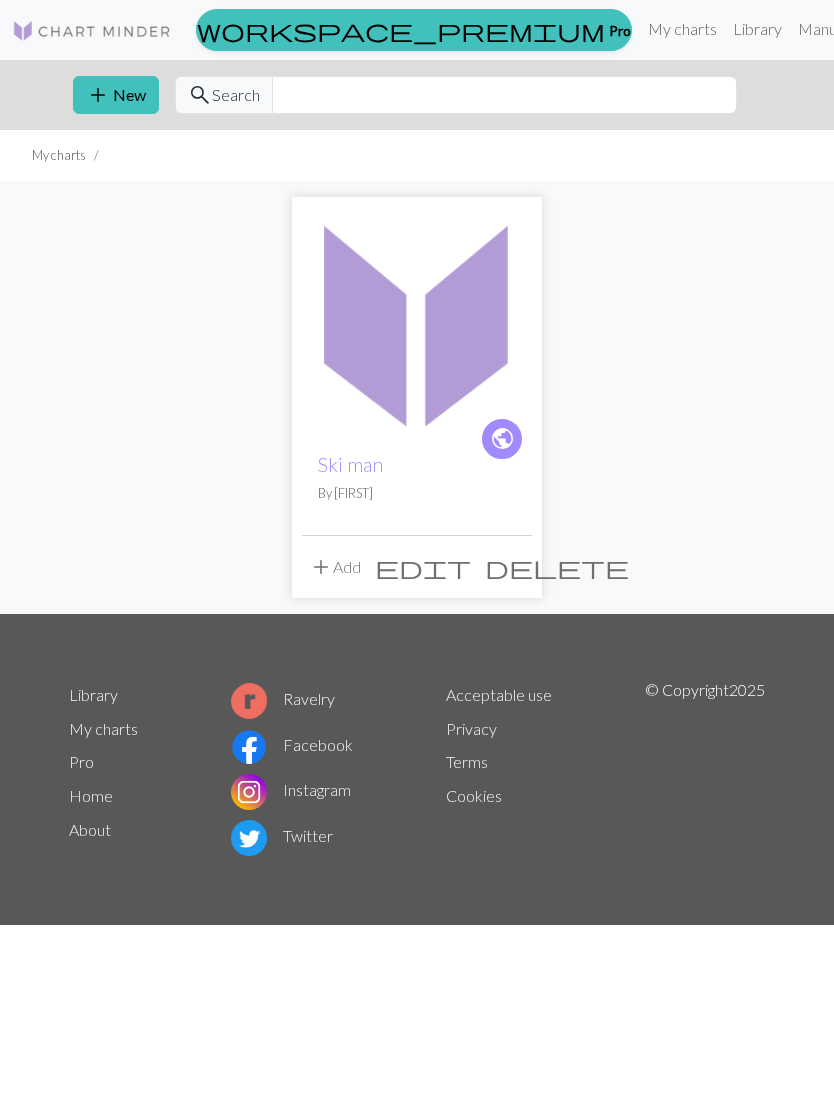 click on "add  Add" at bounding box center (335, 567) 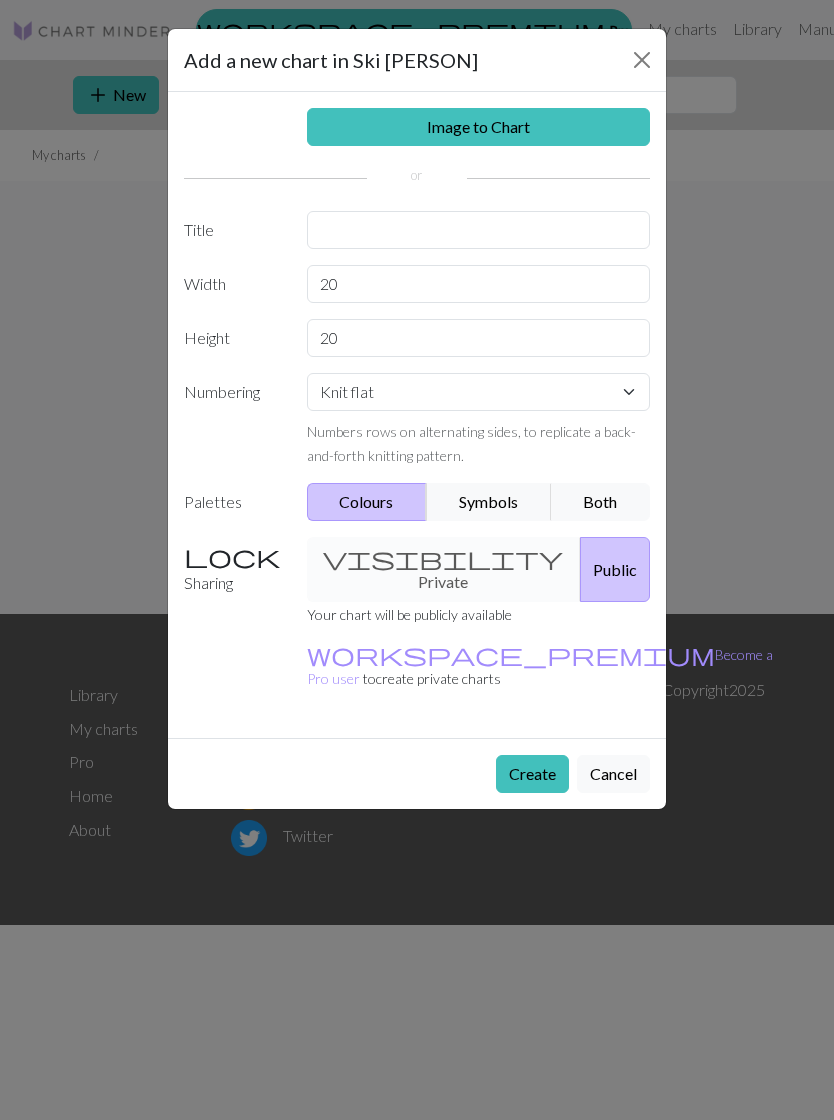 click at bounding box center [642, 60] 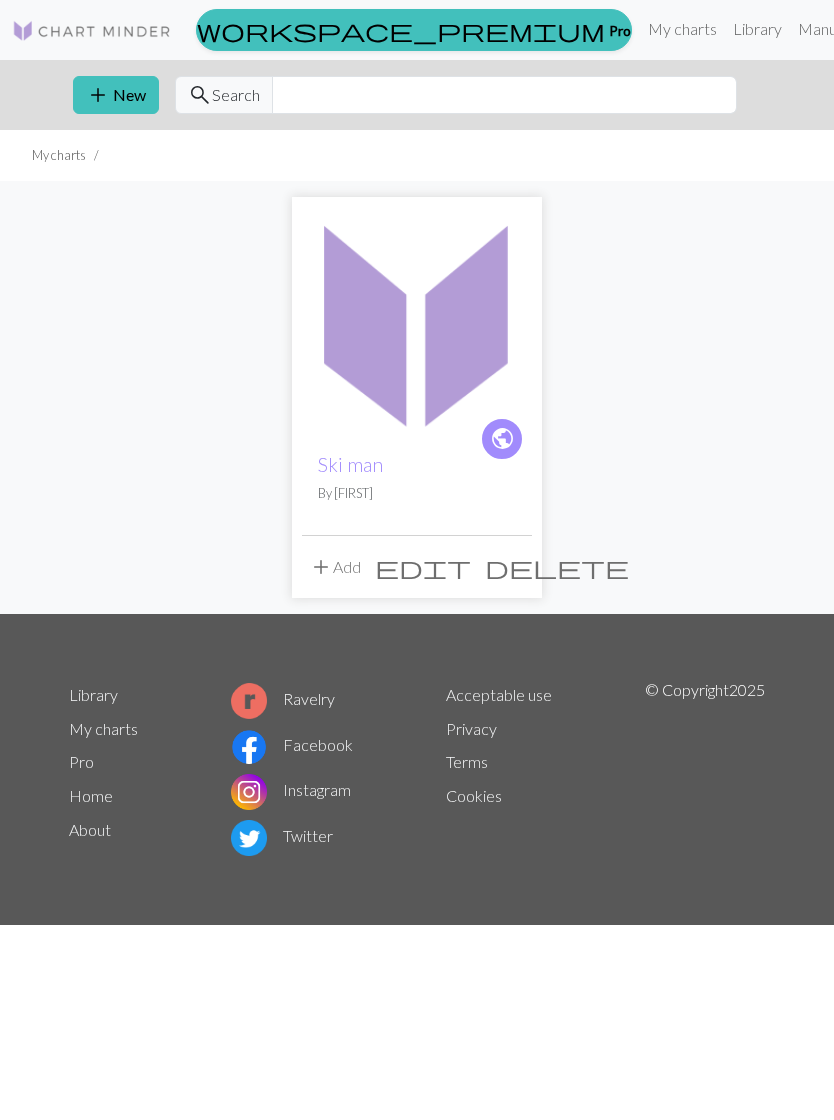 click on "delete" at bounding box center (557, 567) 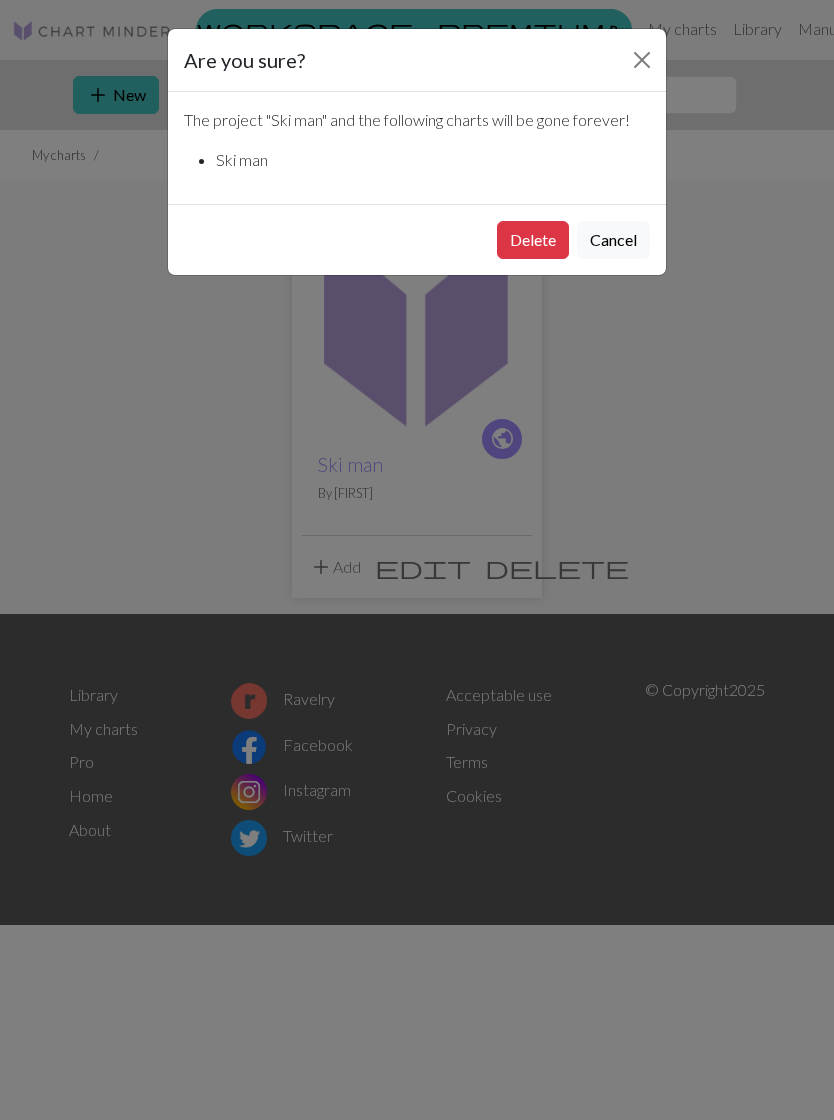 click on "Delete" at bounding box center (533, 240) 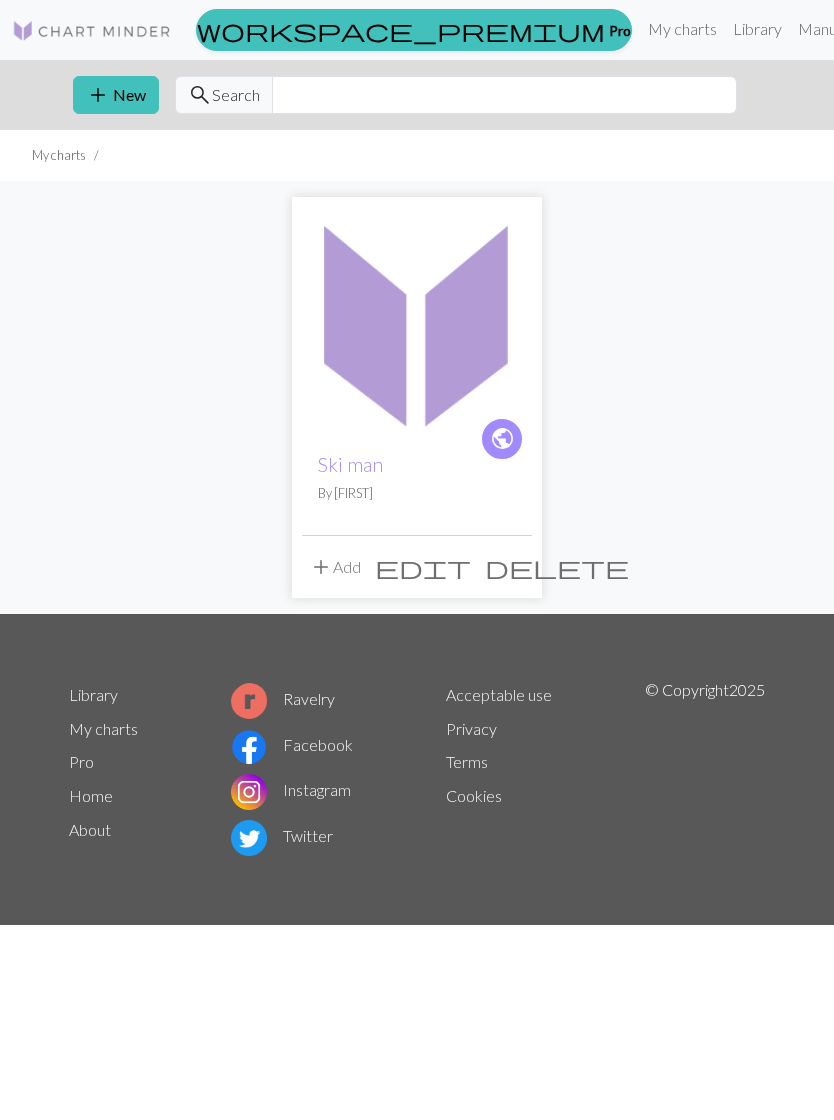 click on "delete" at bounding box center (557, 567) 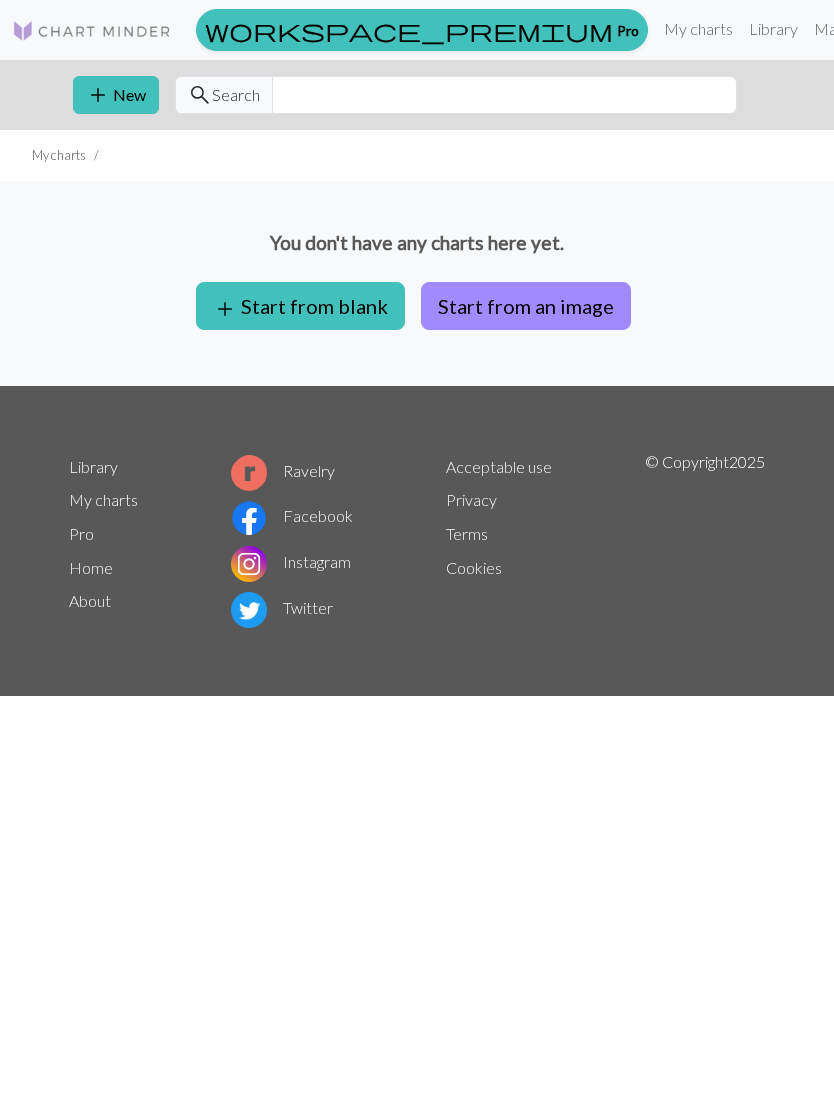scroll, scrollTop: 0, scrollLeft: 0, axis: both 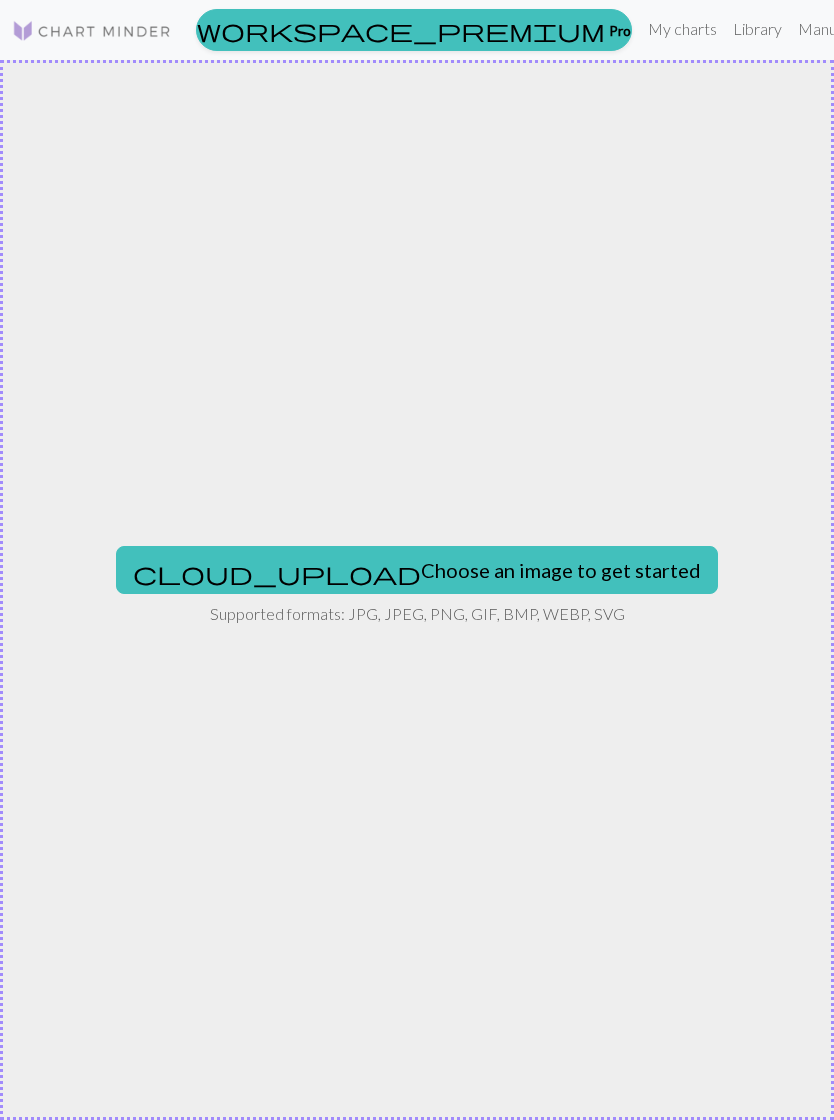click on "cloud_upload  Choose an image to get started" at bounding box center (417, 570) 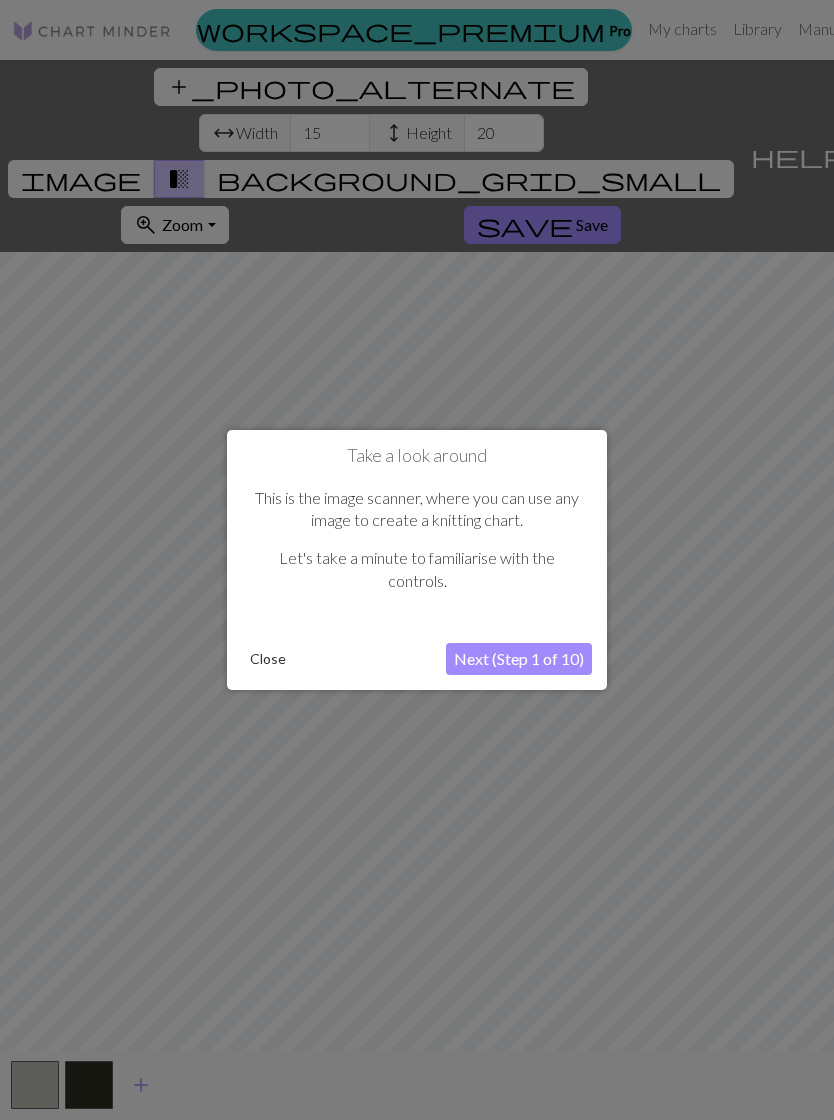 click on "Next (Step 1 of 10)" at bounding box center [519, 659] 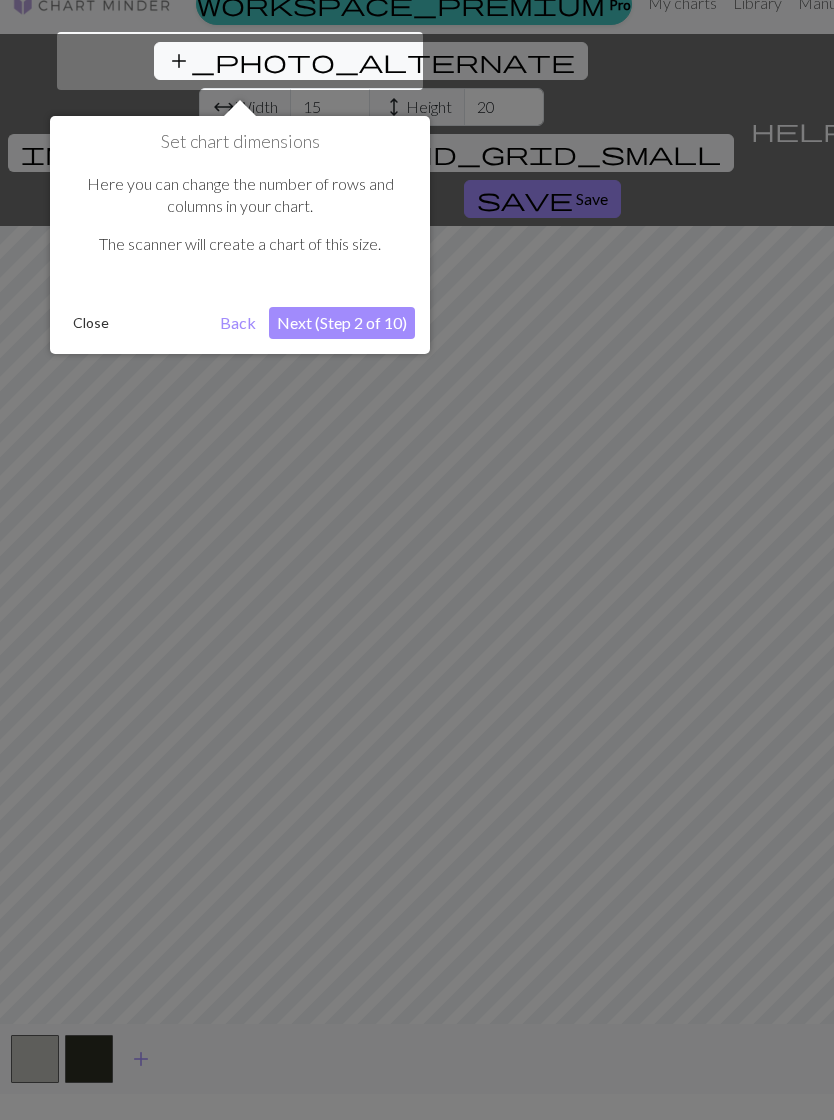 scroll, scrollTop: 34, scrollLeft: 0, axis: vertical 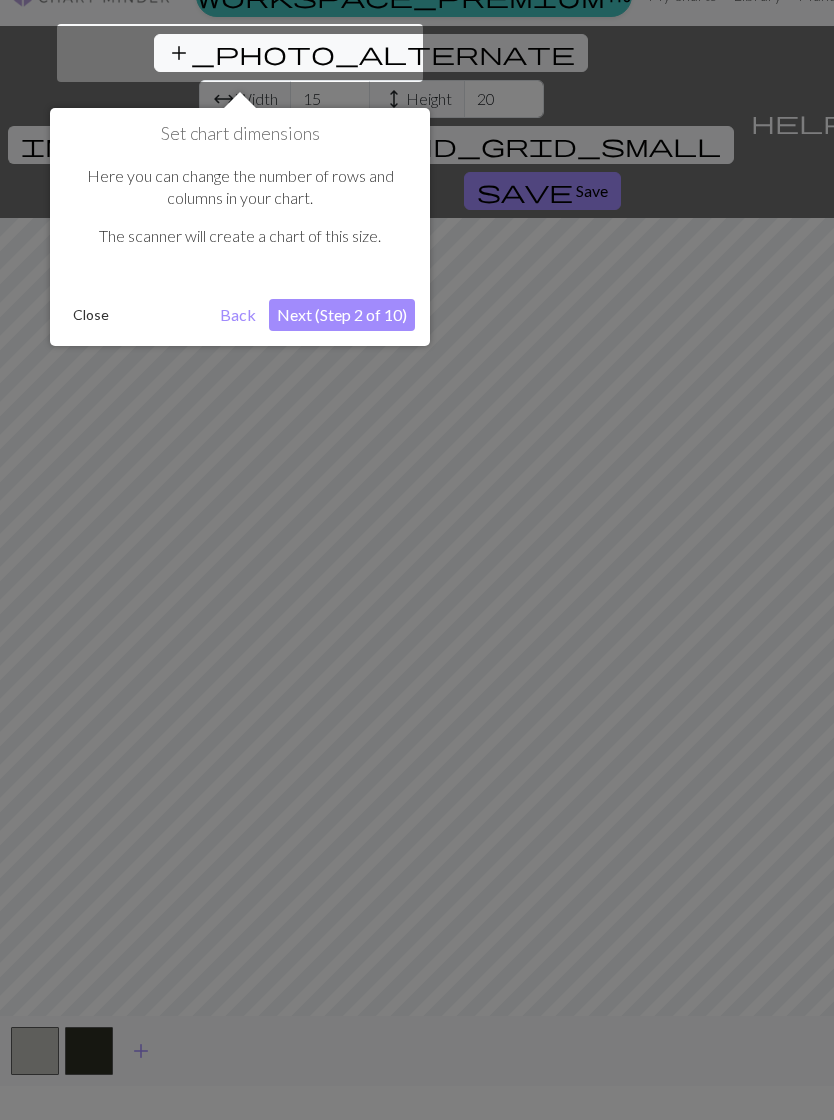 click on "Next (Step 2 of 10)" at bounding box center [342, 315] 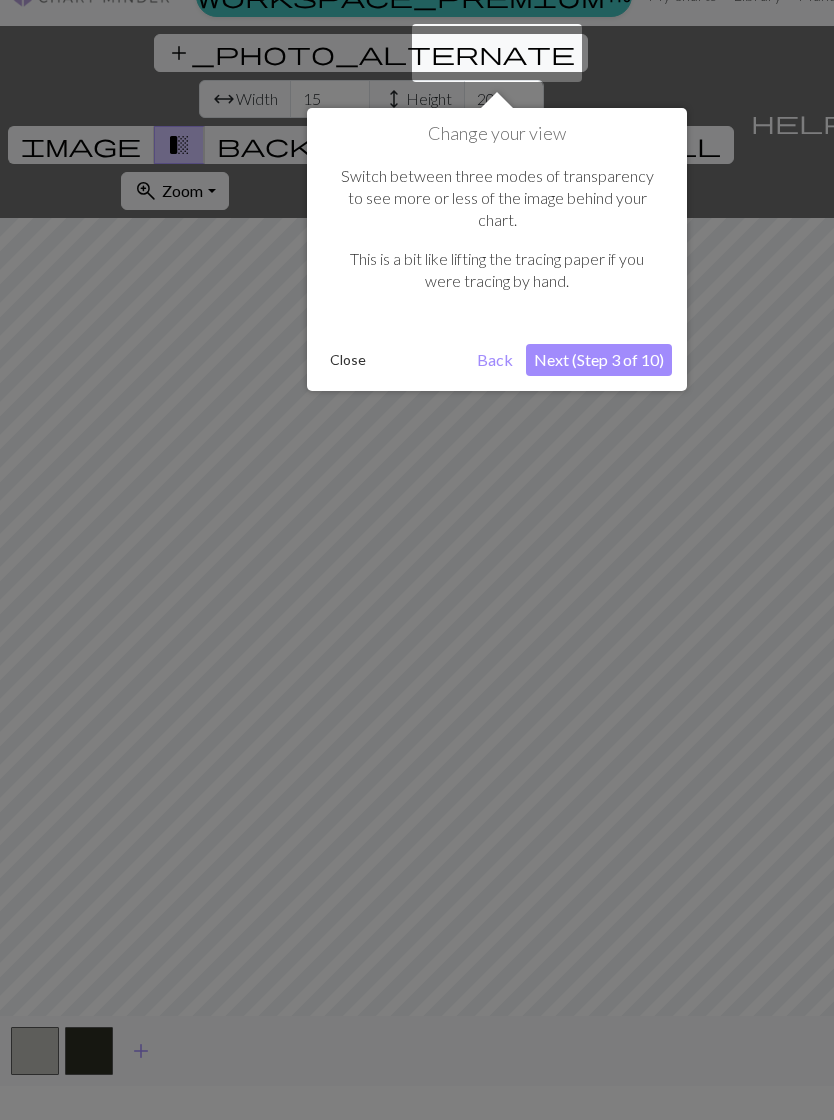 click on "Next (Step 3 of 10)" at bounding box center (599, 360) 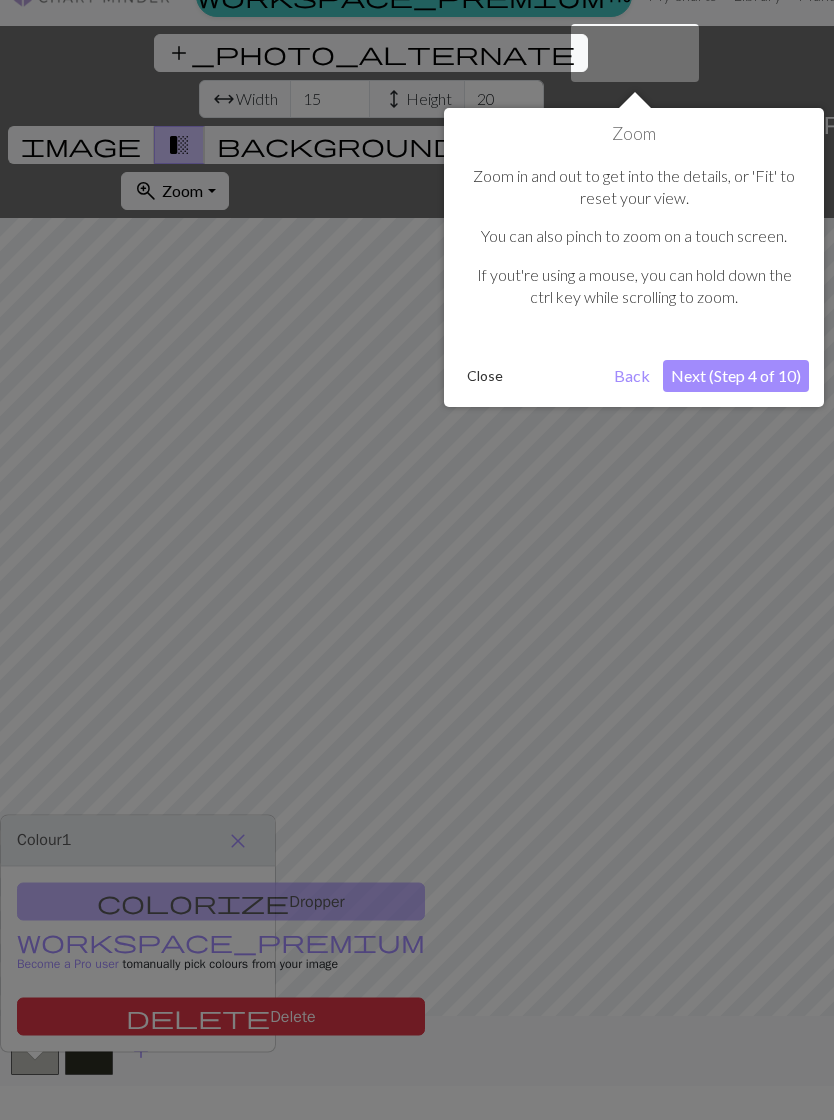 click on "Close" at bounding box center (485, 376) 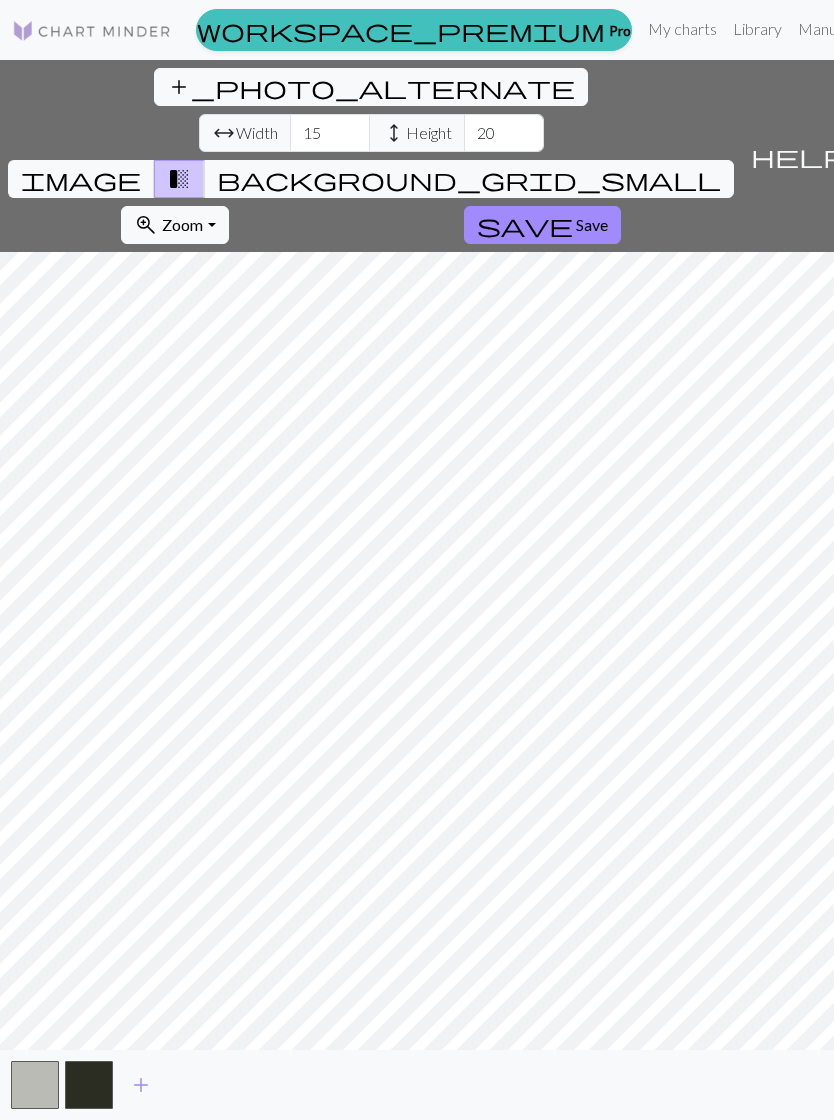 click on "Save" at bounding box center (592, 224) 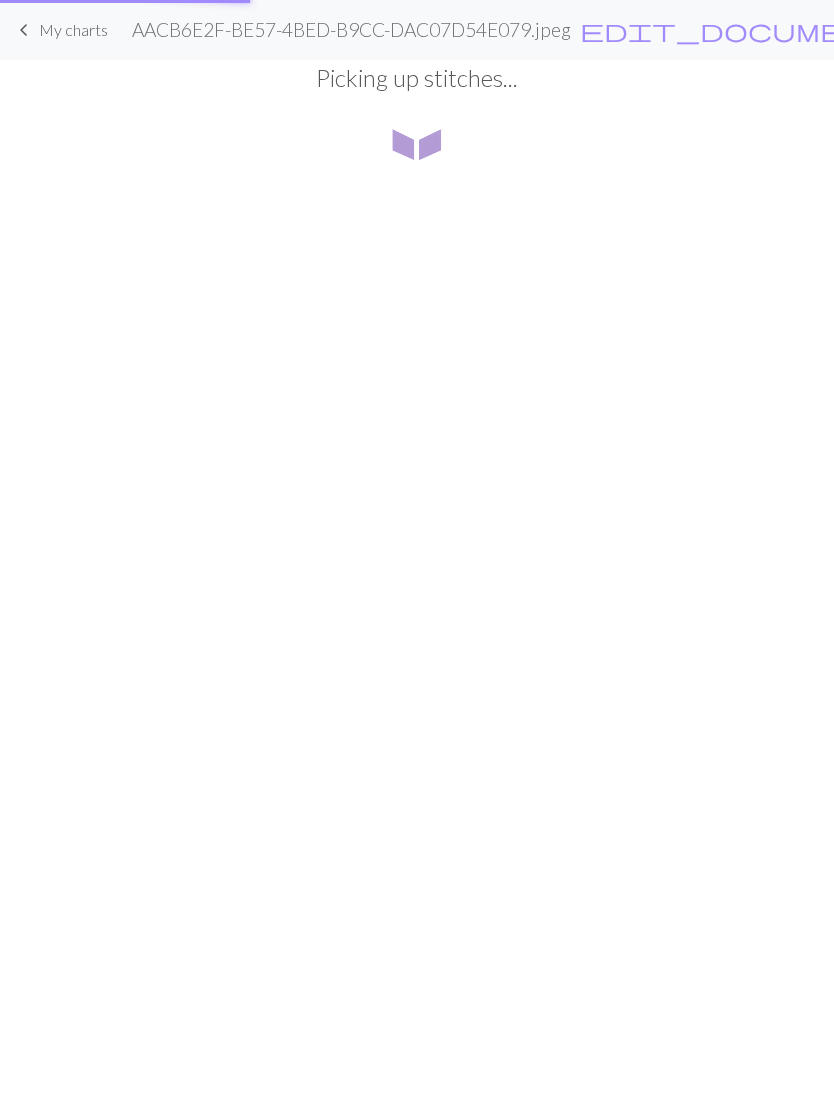scroll, scrollTop: 0, scrollLeft: 0, axis: both 